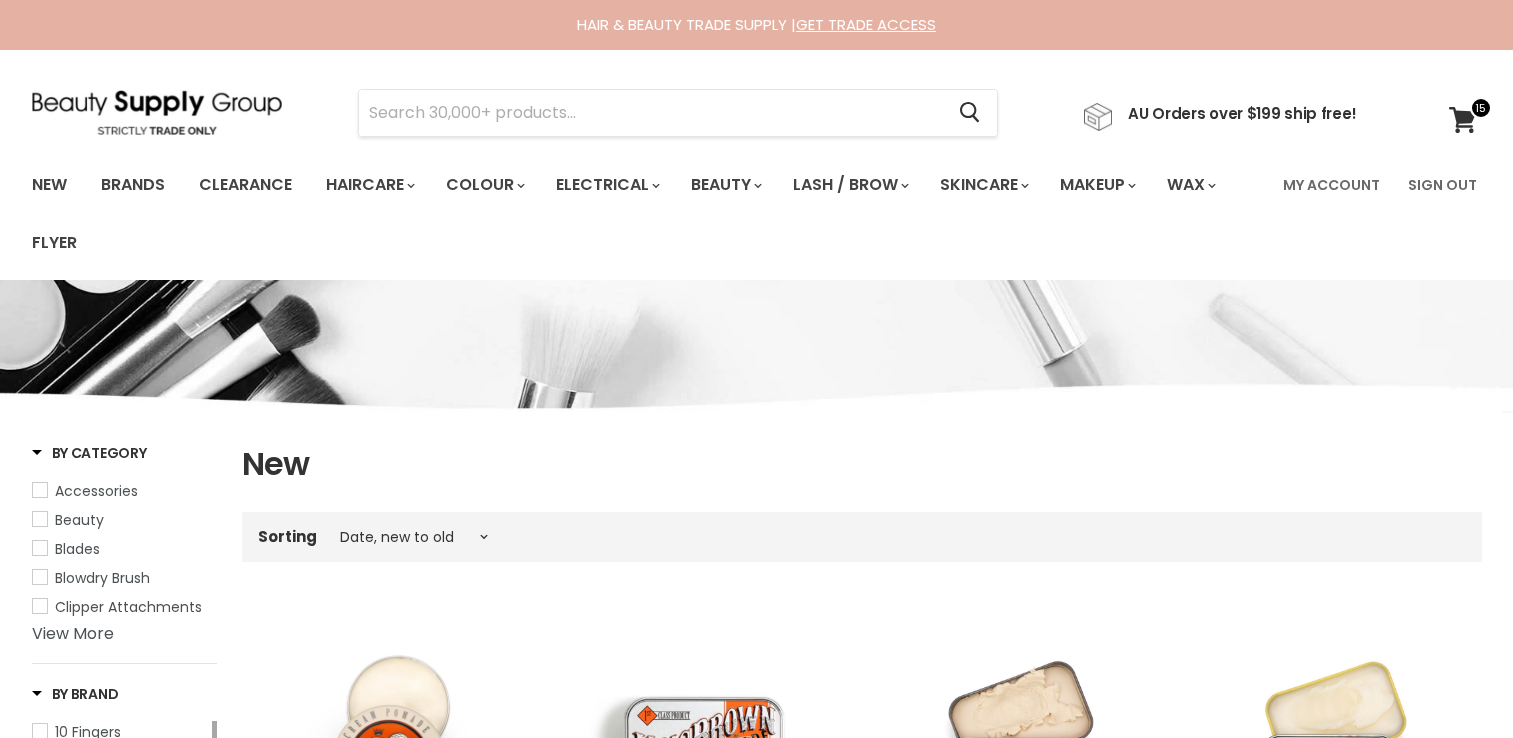 select on "created-descending" 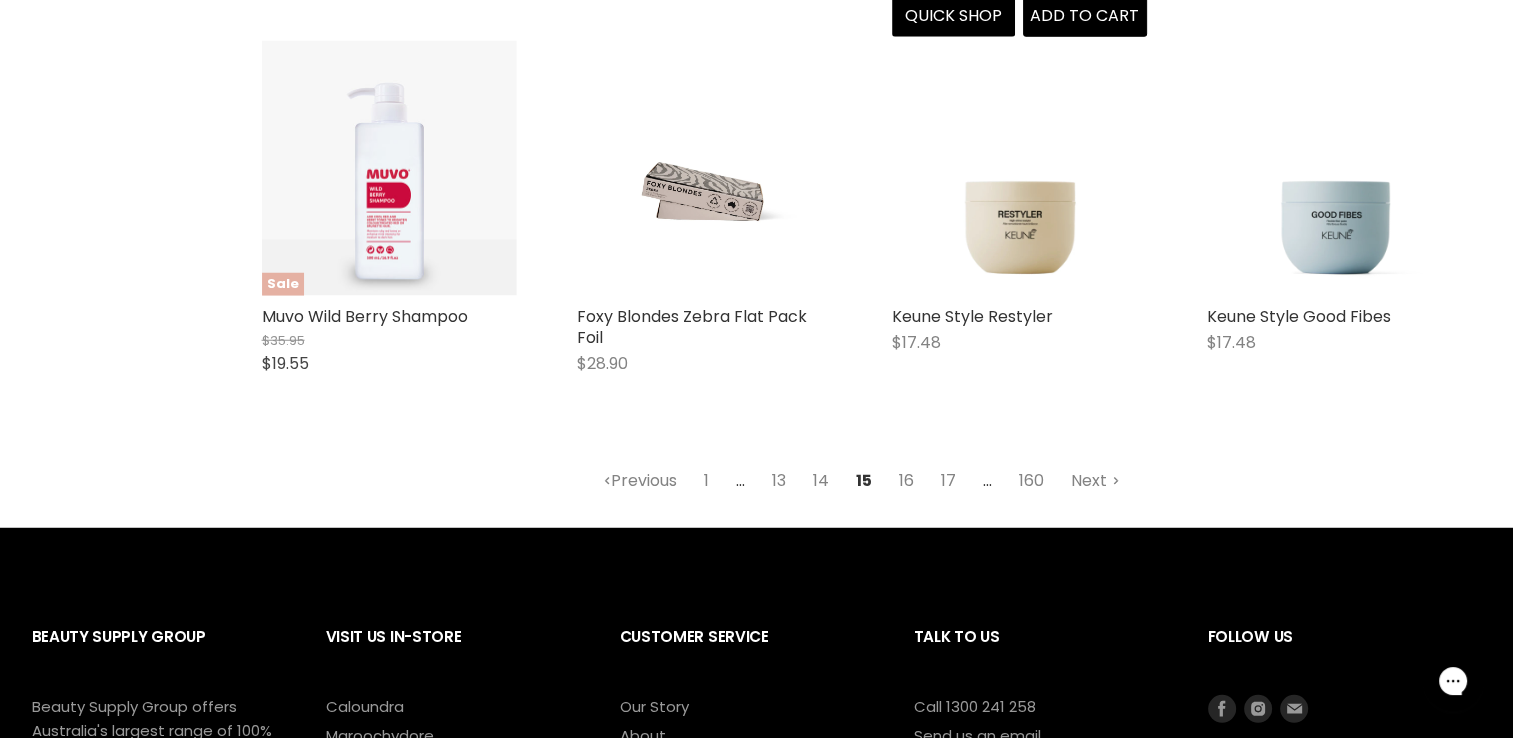 scroll, scrollTop: 5239, scrollLeft: 0, axis: vertical 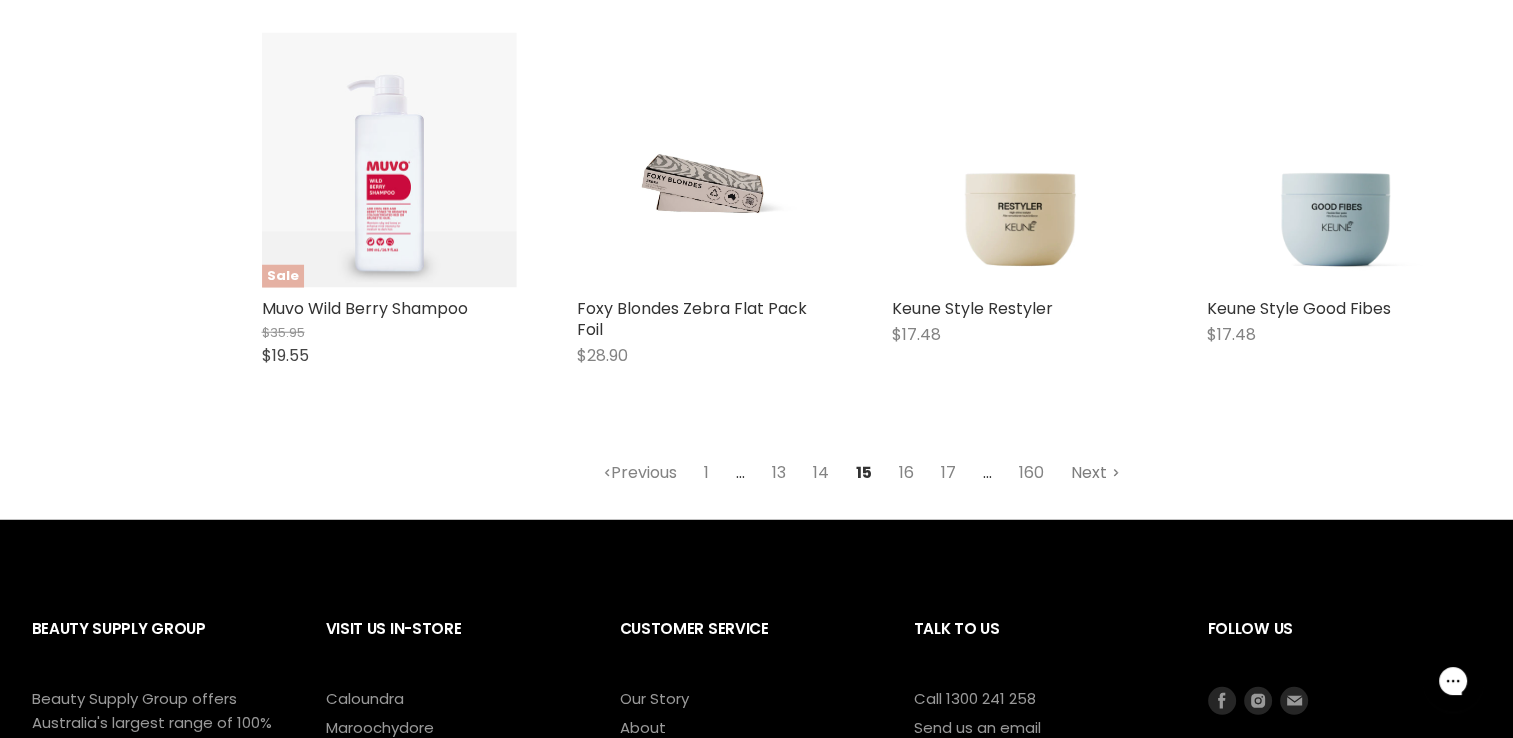 click on "Next" at bounding box center [1095, 473] 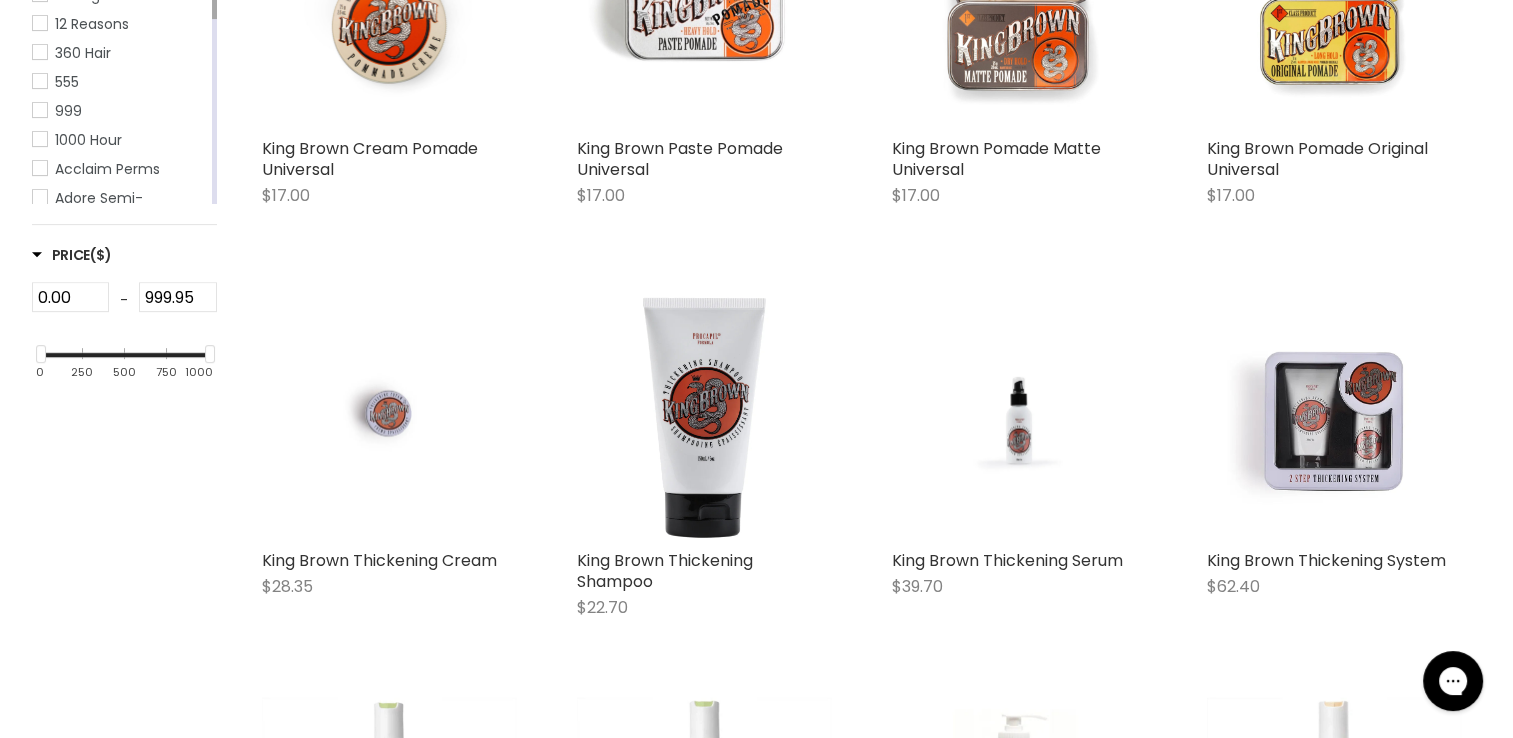scroll, scrollTop: 539, scrollLeft: 0, axis: vertical 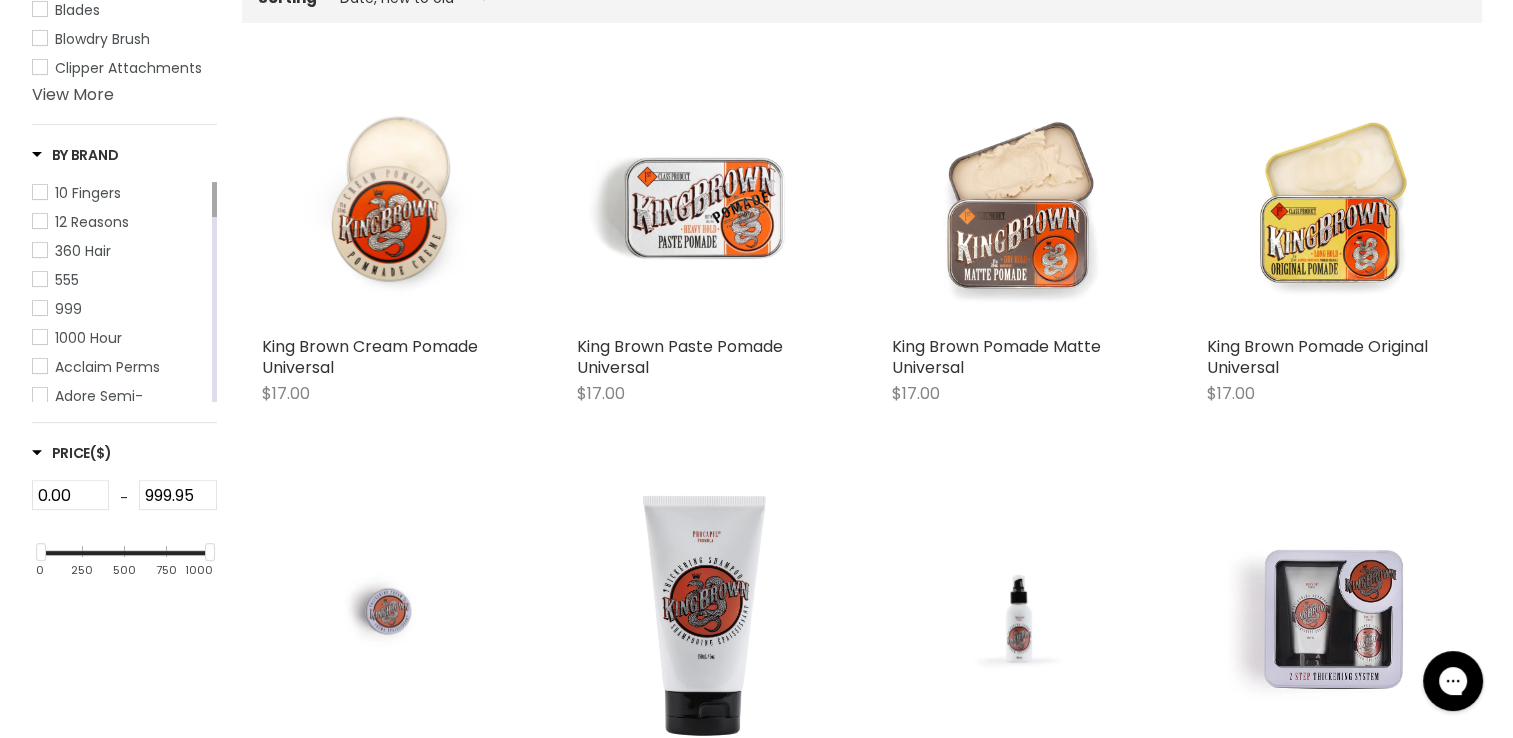 select on "created-descending" 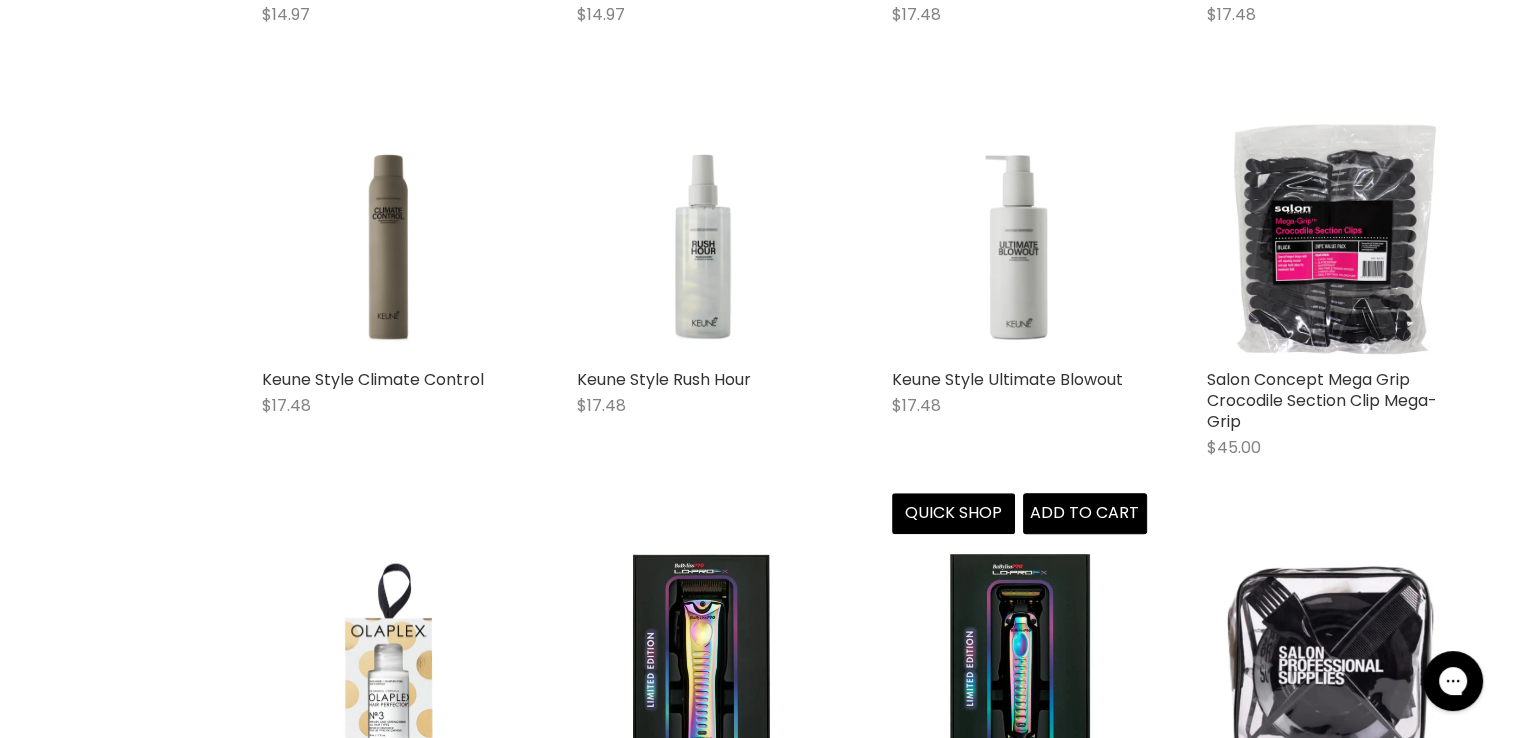scroll, scrollTop: 1339, scrollLeft: 0, axis: vertical 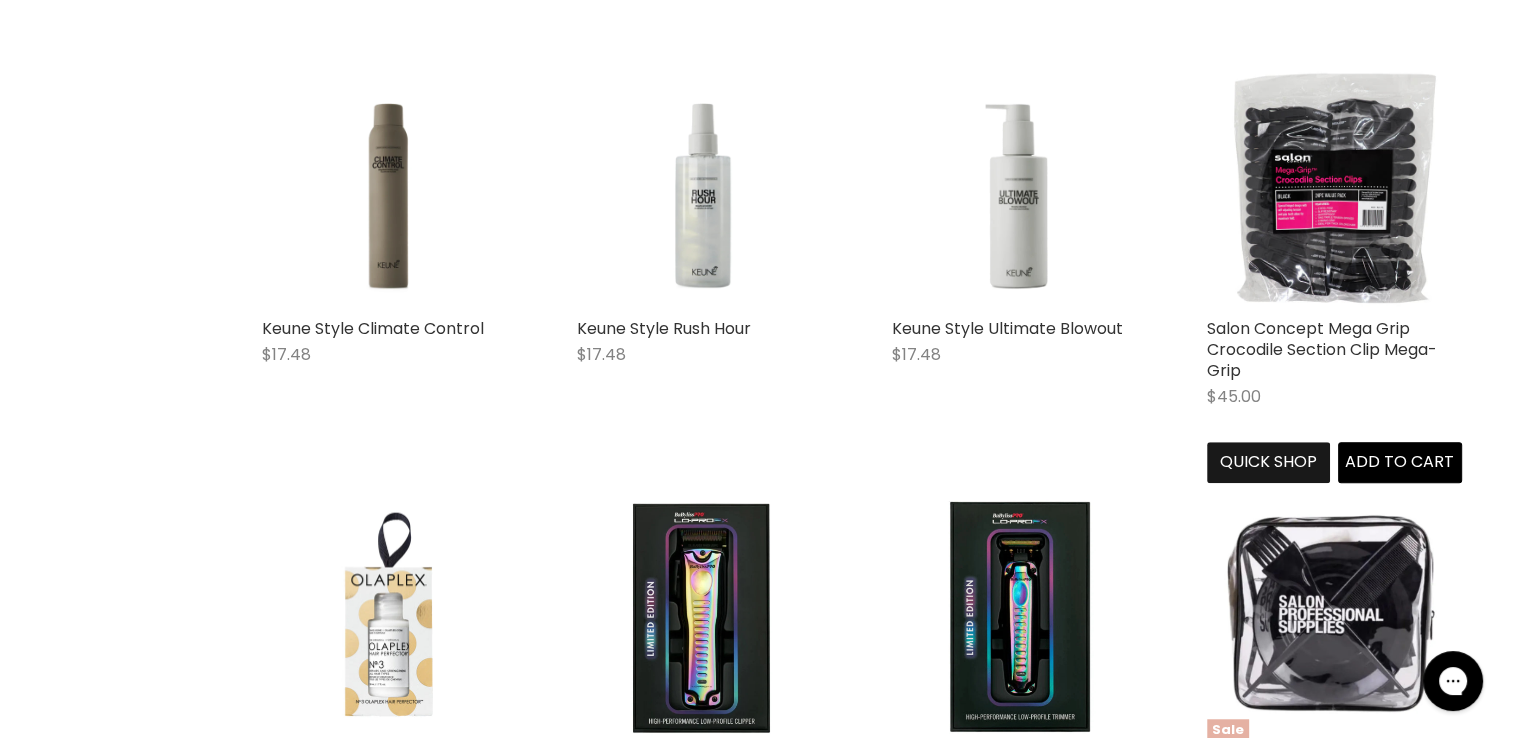 click on "Quick shop" at bounding box center (1269, 462) 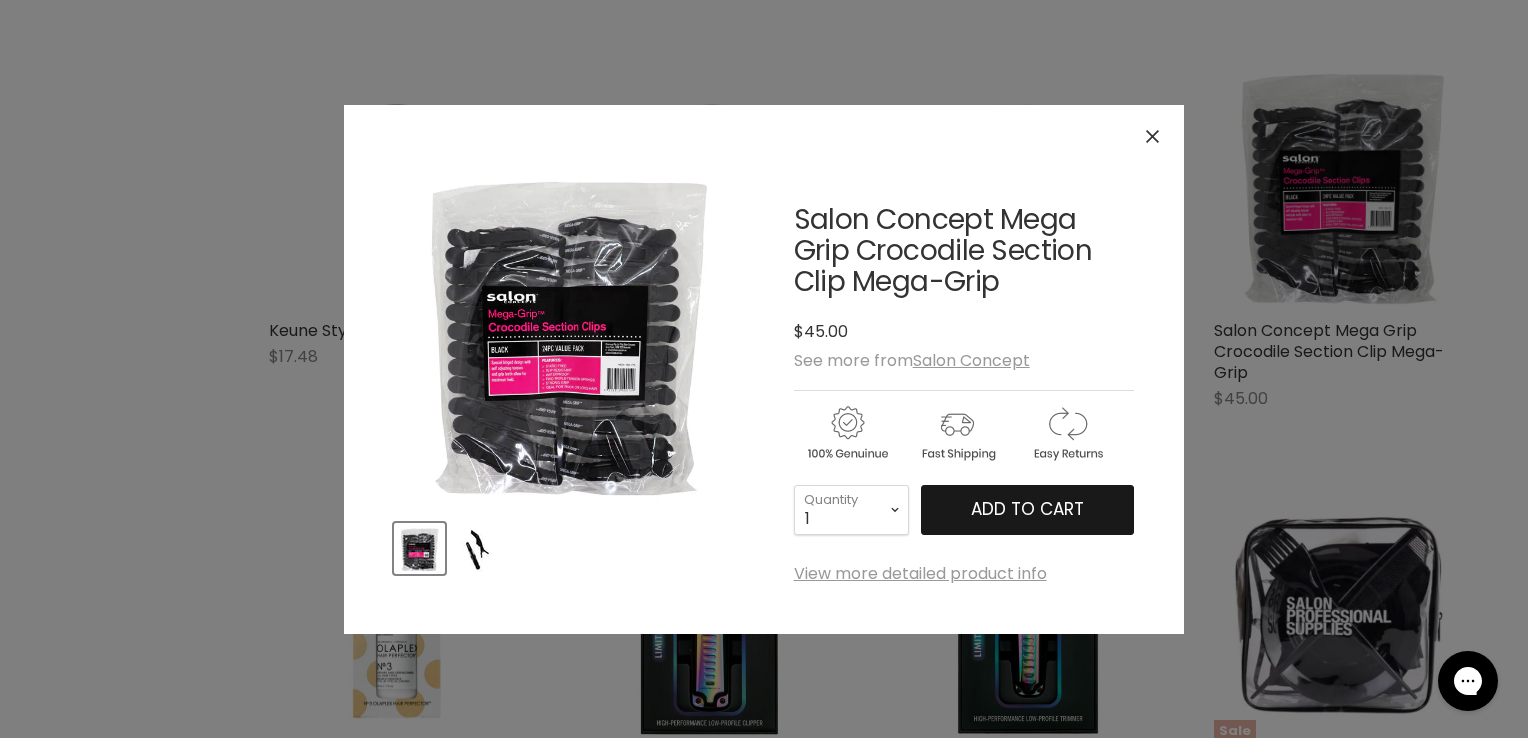 click on "Add to cart" at bounding box center (1027, 509) 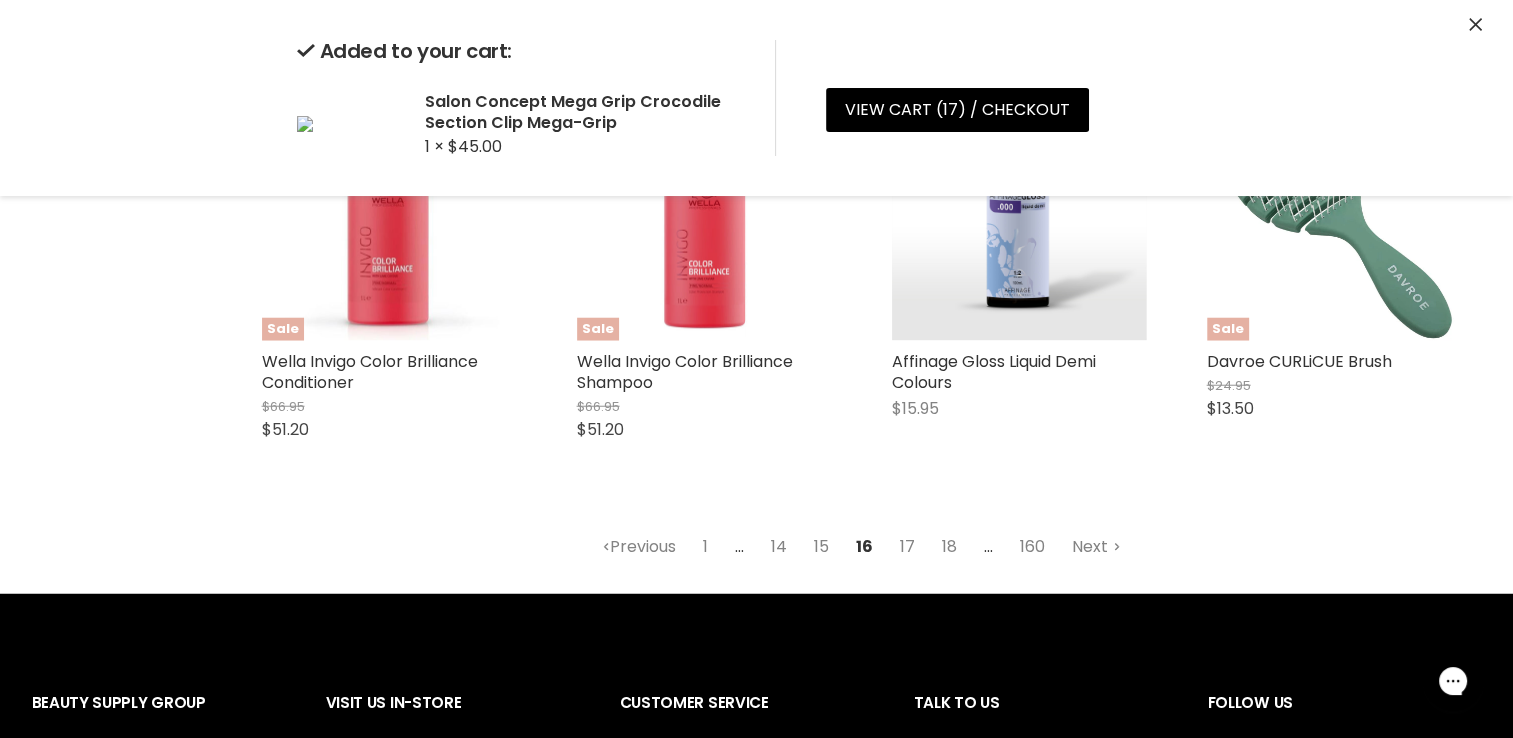 scroll, scrollTop: 5139, scrollLeft: 0, axis: vertical 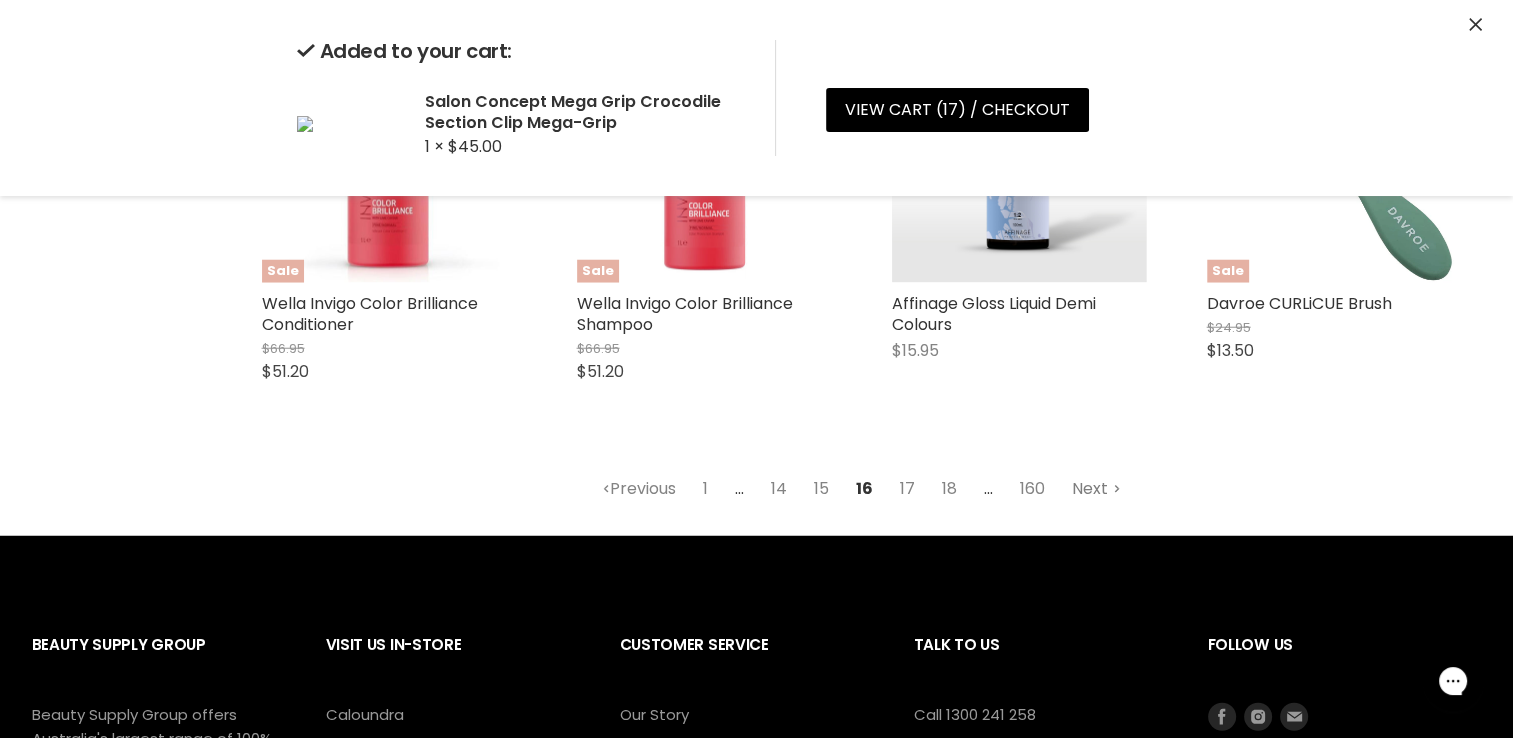 click on "Next" at bounding box center [1096, 489] 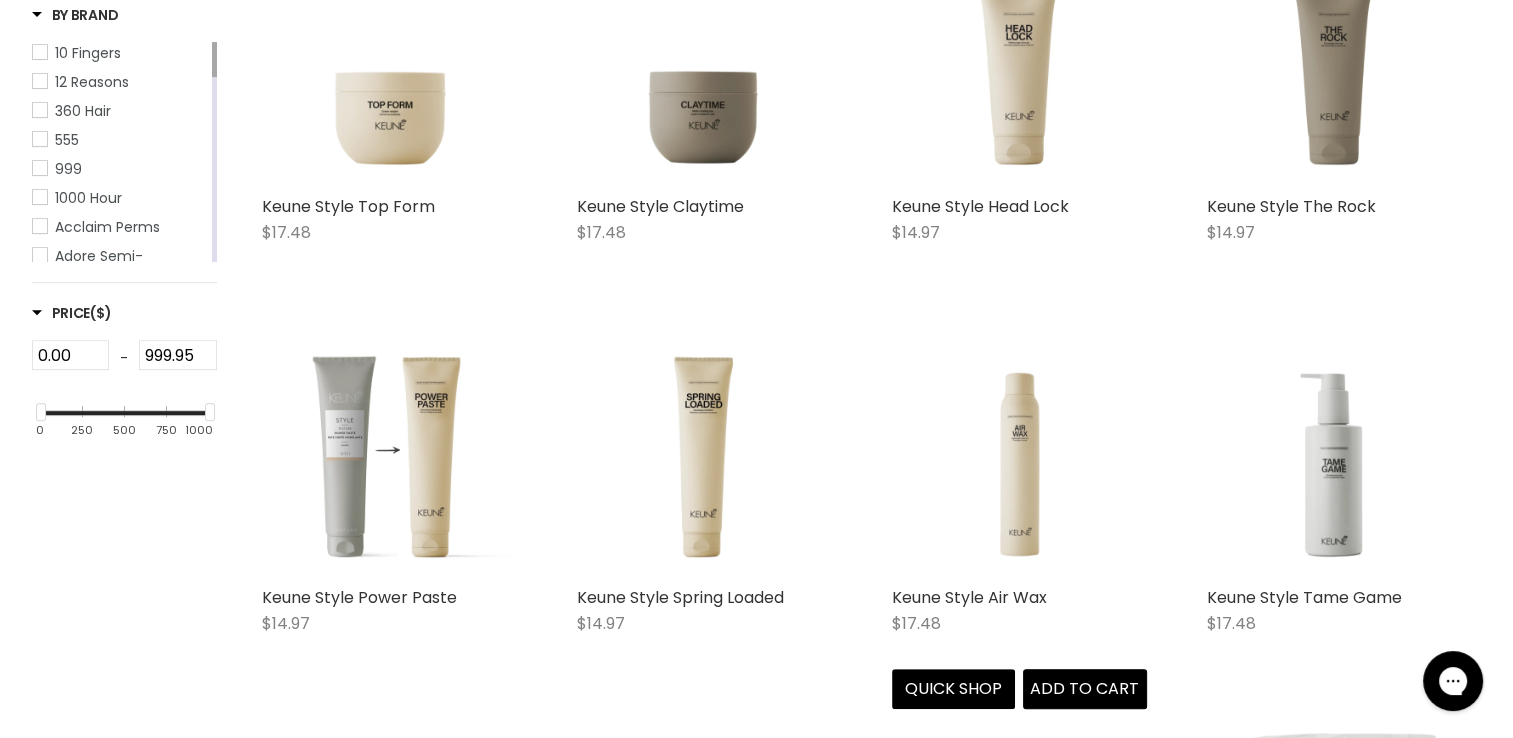 scroll, scrollTop: 539, scrollLeft: 0, axis: vertical 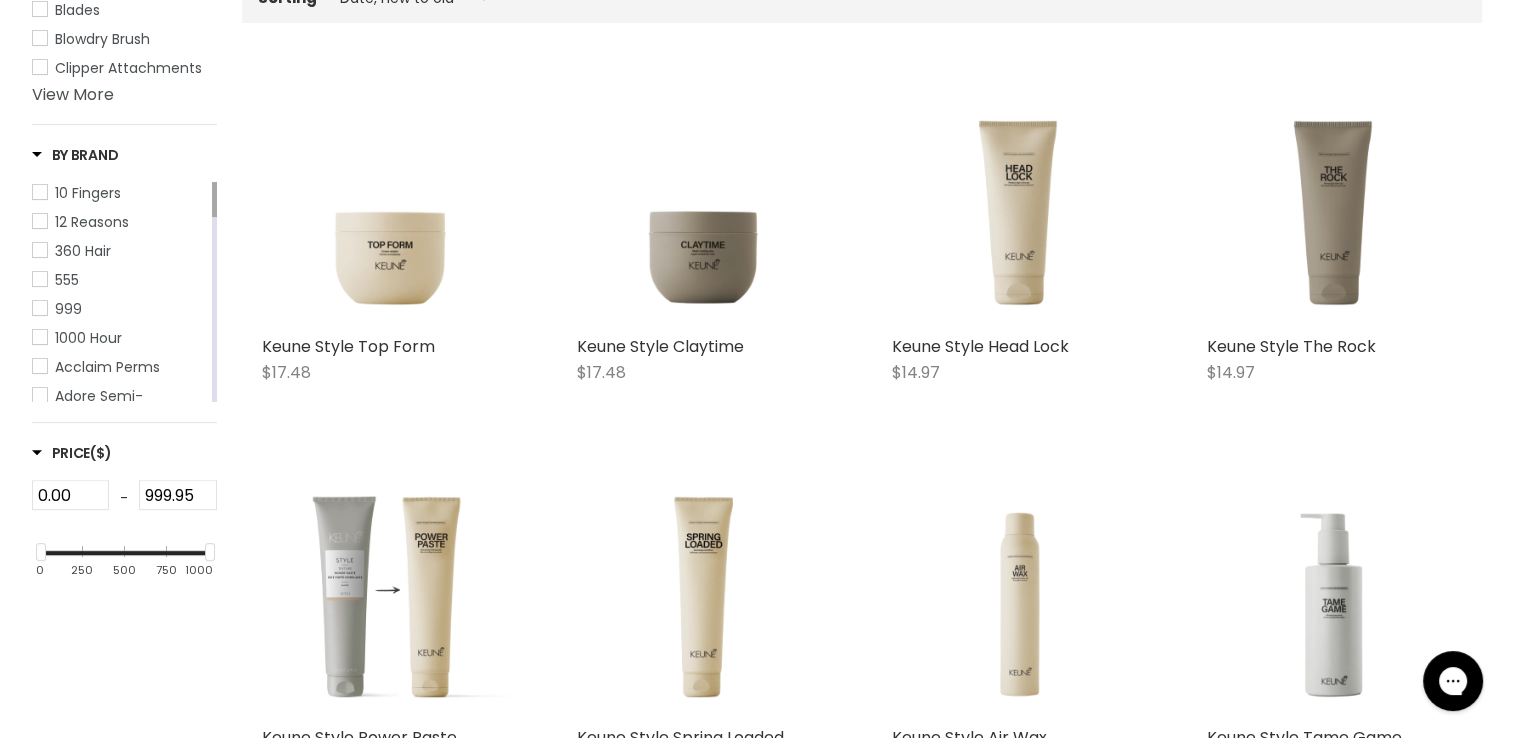 select on "created-descending" 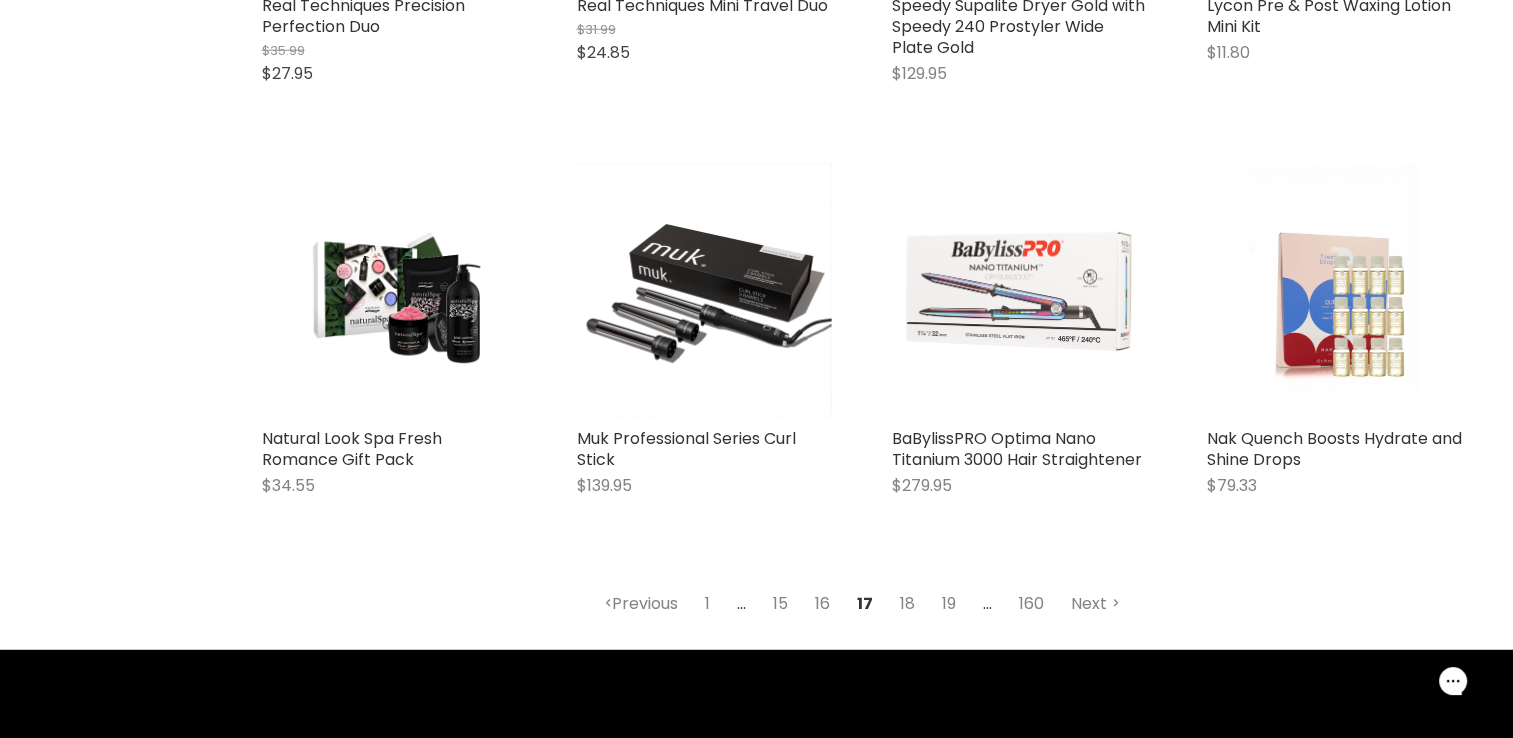 scroll, scrollTop: 5239, scrollLeft: 0, axis: vertical 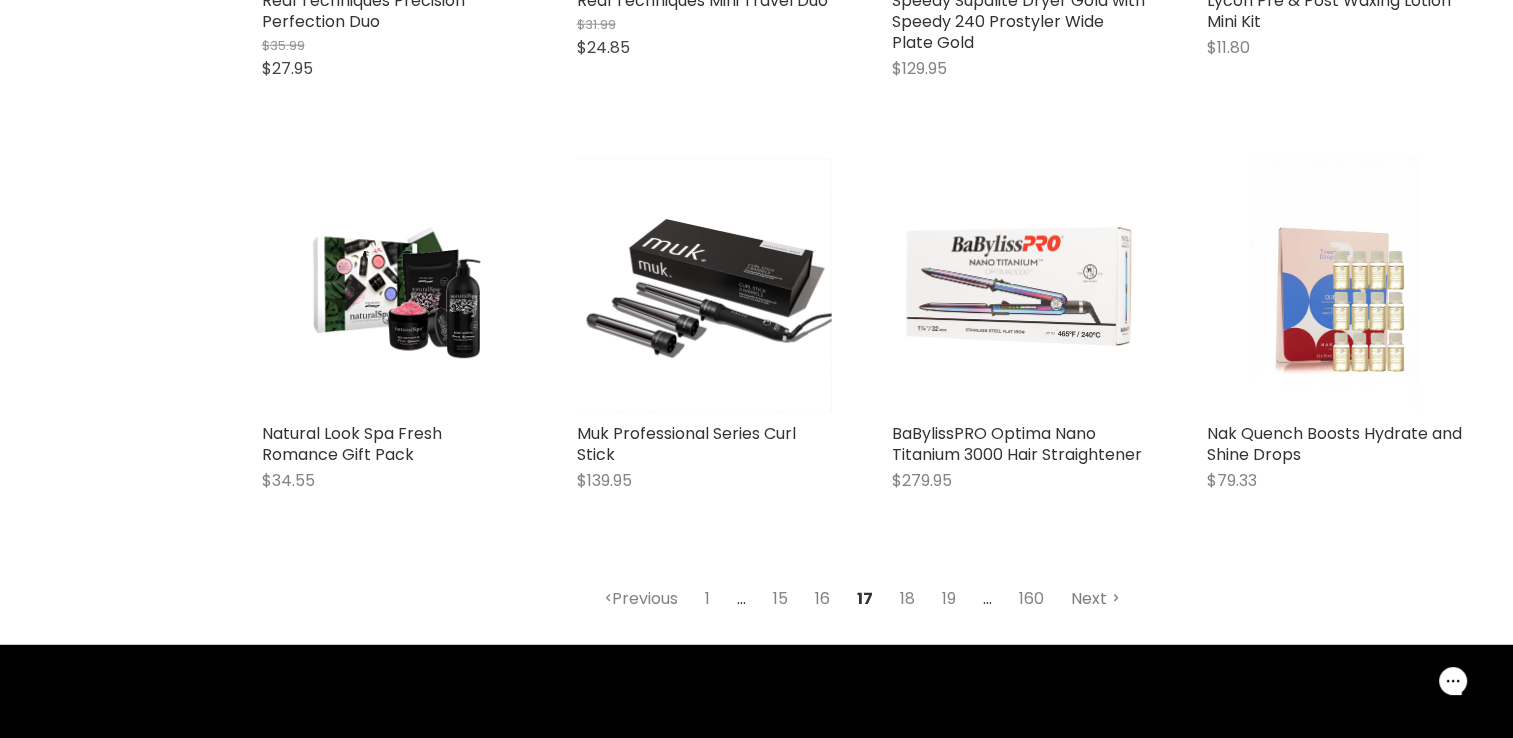 click on "Next" at bounding box center (1095, 599) 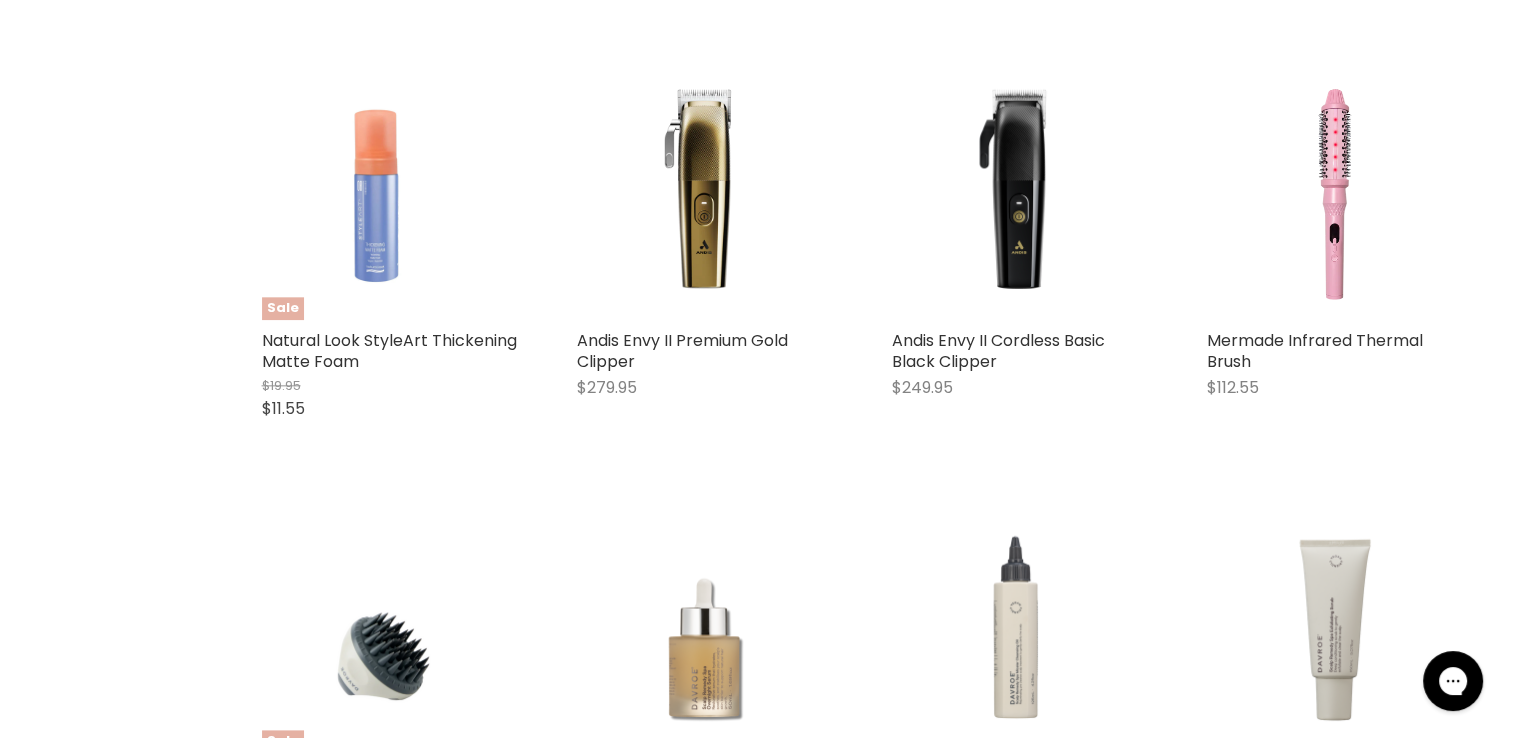 select on "created-descending" 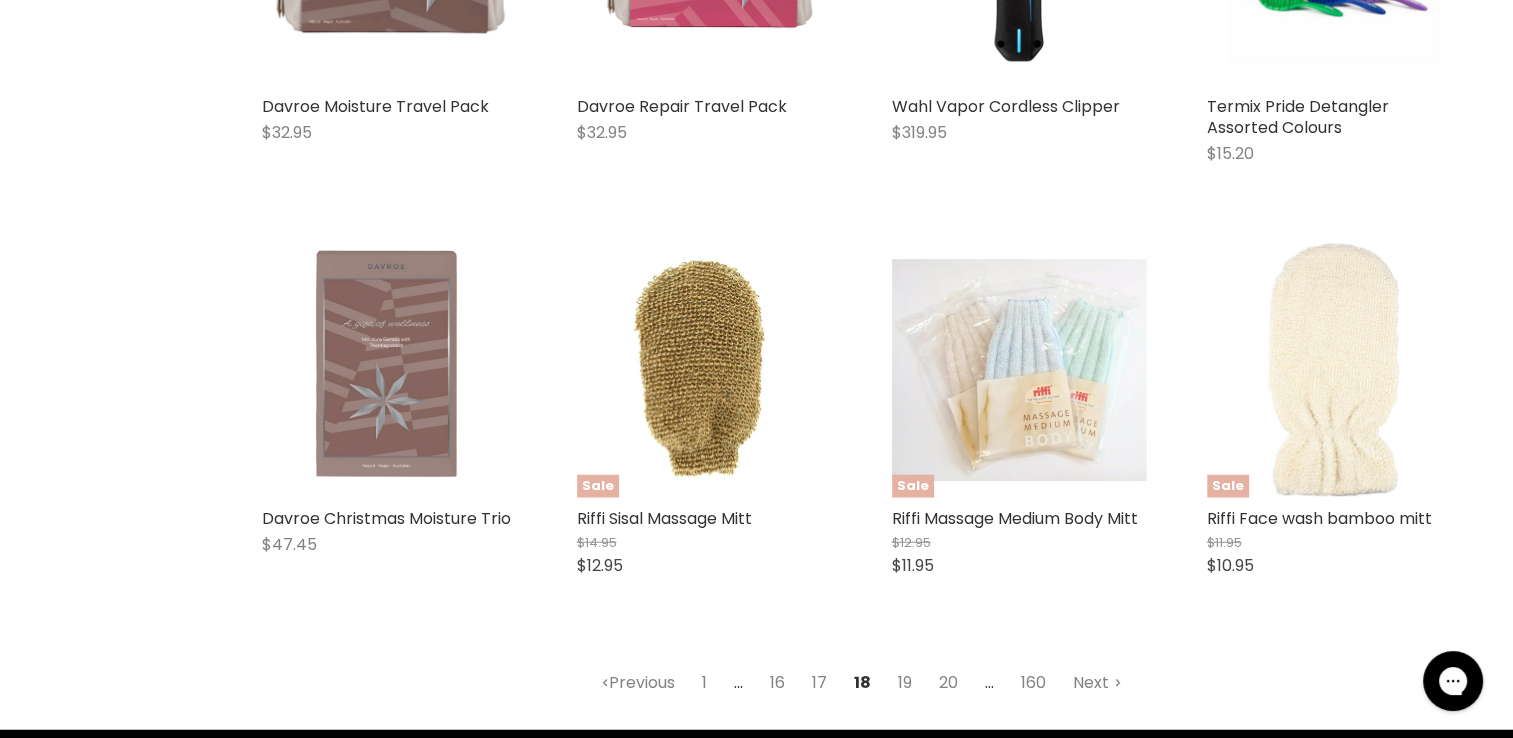 scroll, scrollTop: 4939, scrollLeft: 0, axis: vertical 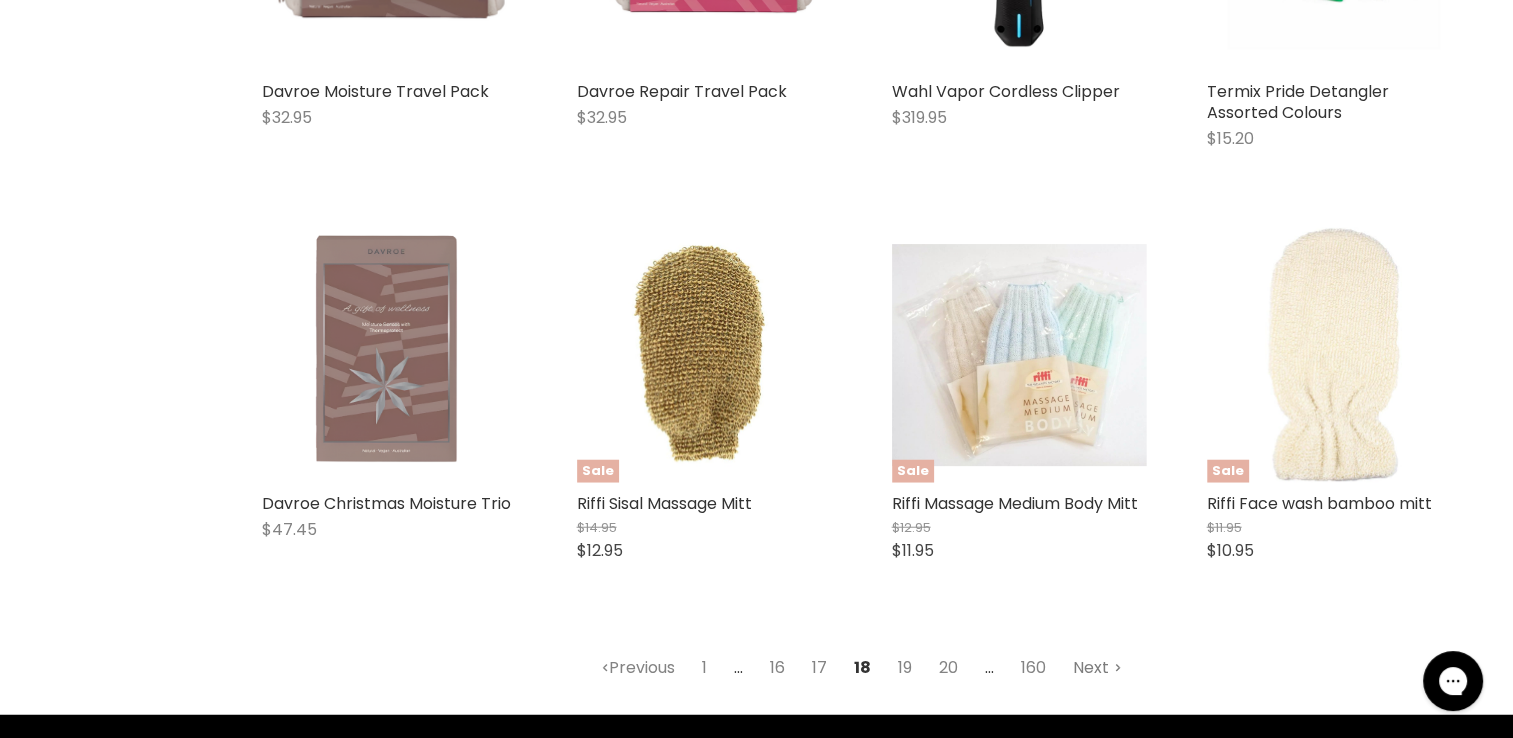 click on "Next" at bounding box center (1097, 668) 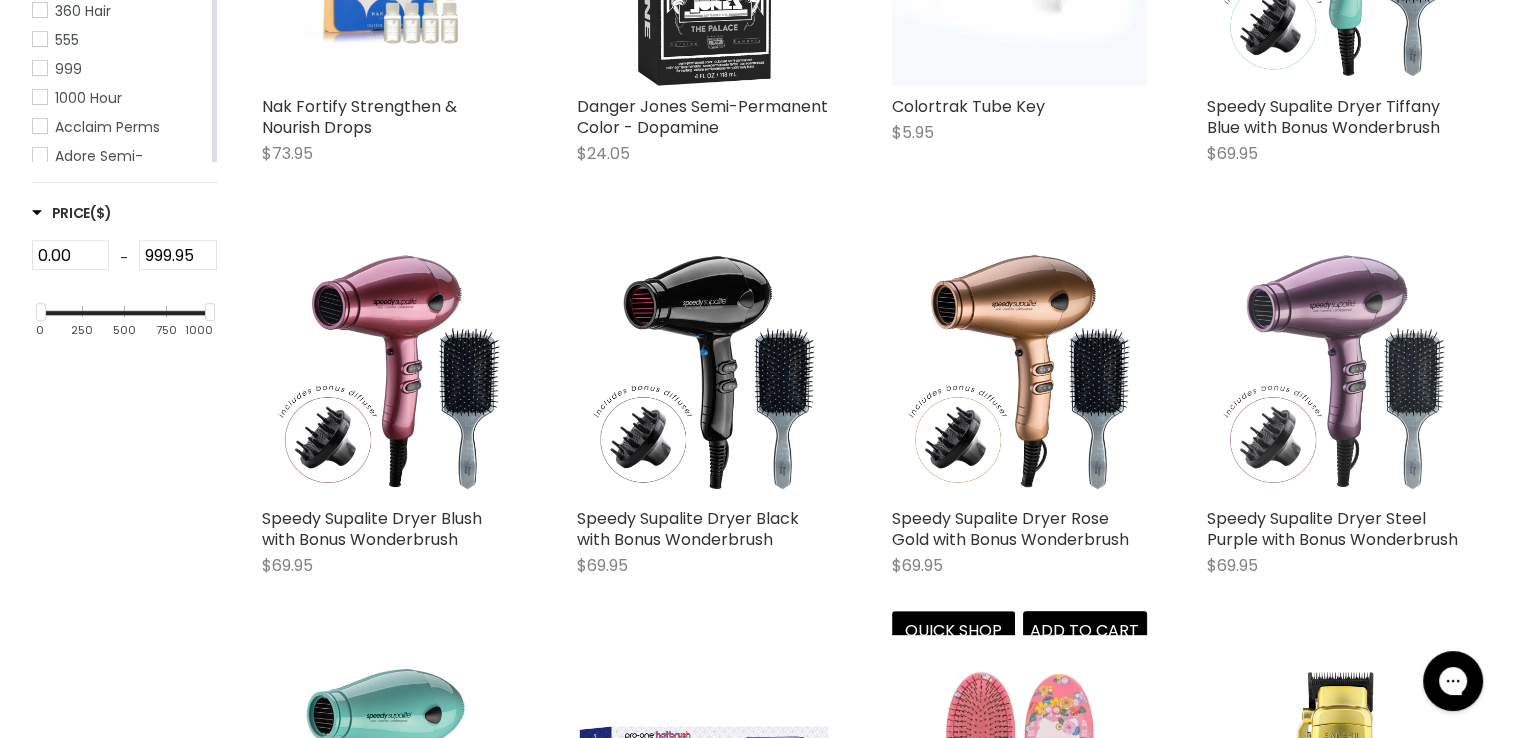 scroll, scrollTop: 539, scrollLeft: 0, axis: vertical 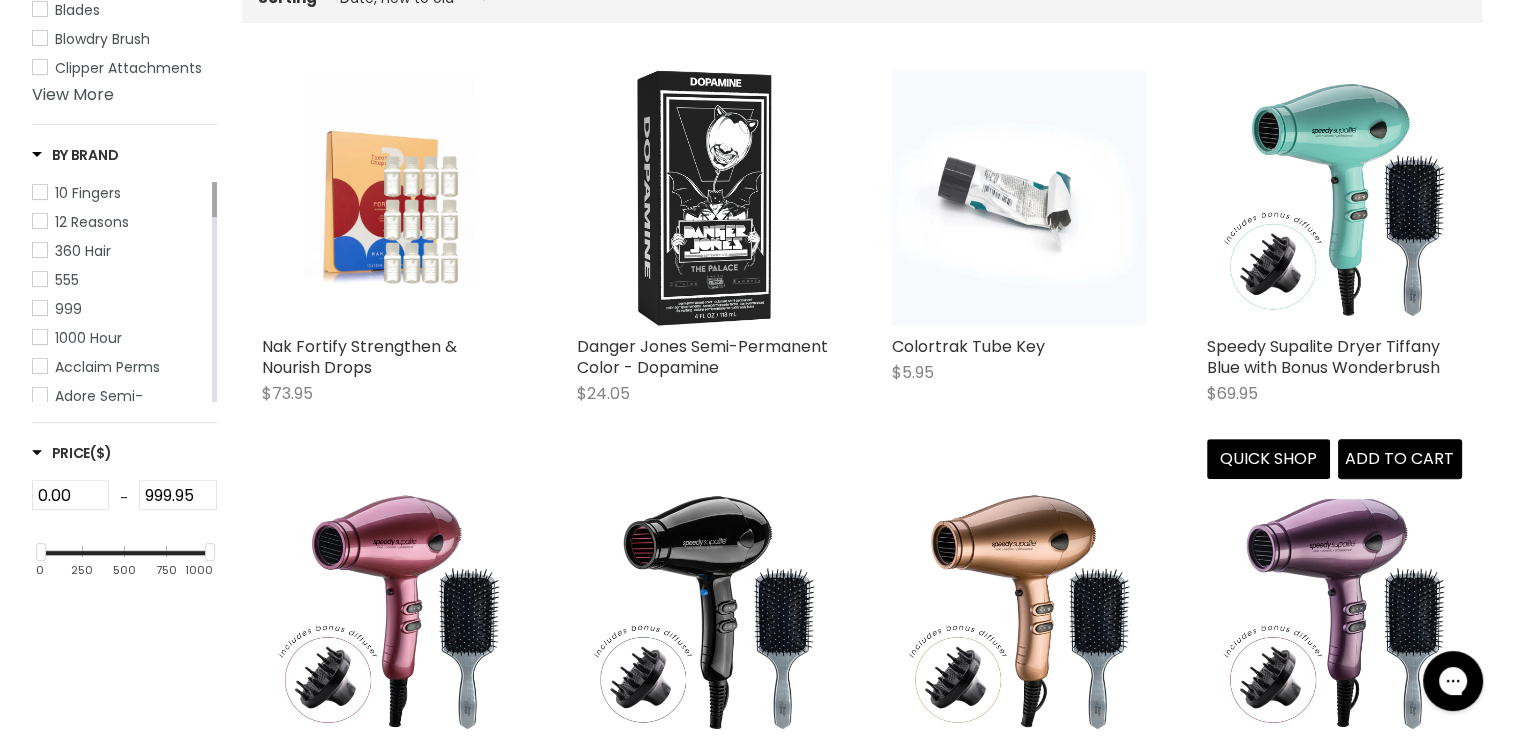 select on "created-descending" 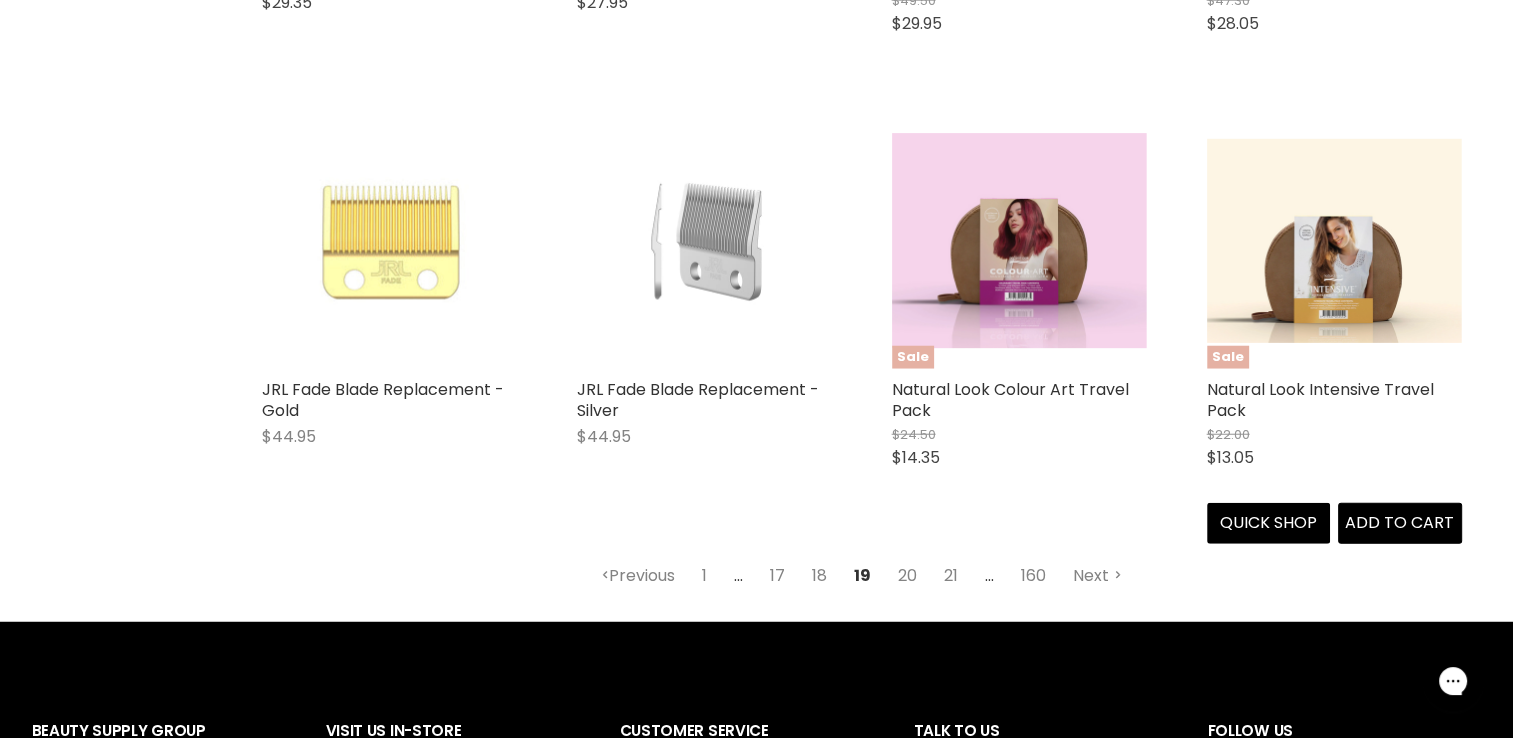 scroll, scrollTop: 5139, scrollLeft: 0, axis: vertical 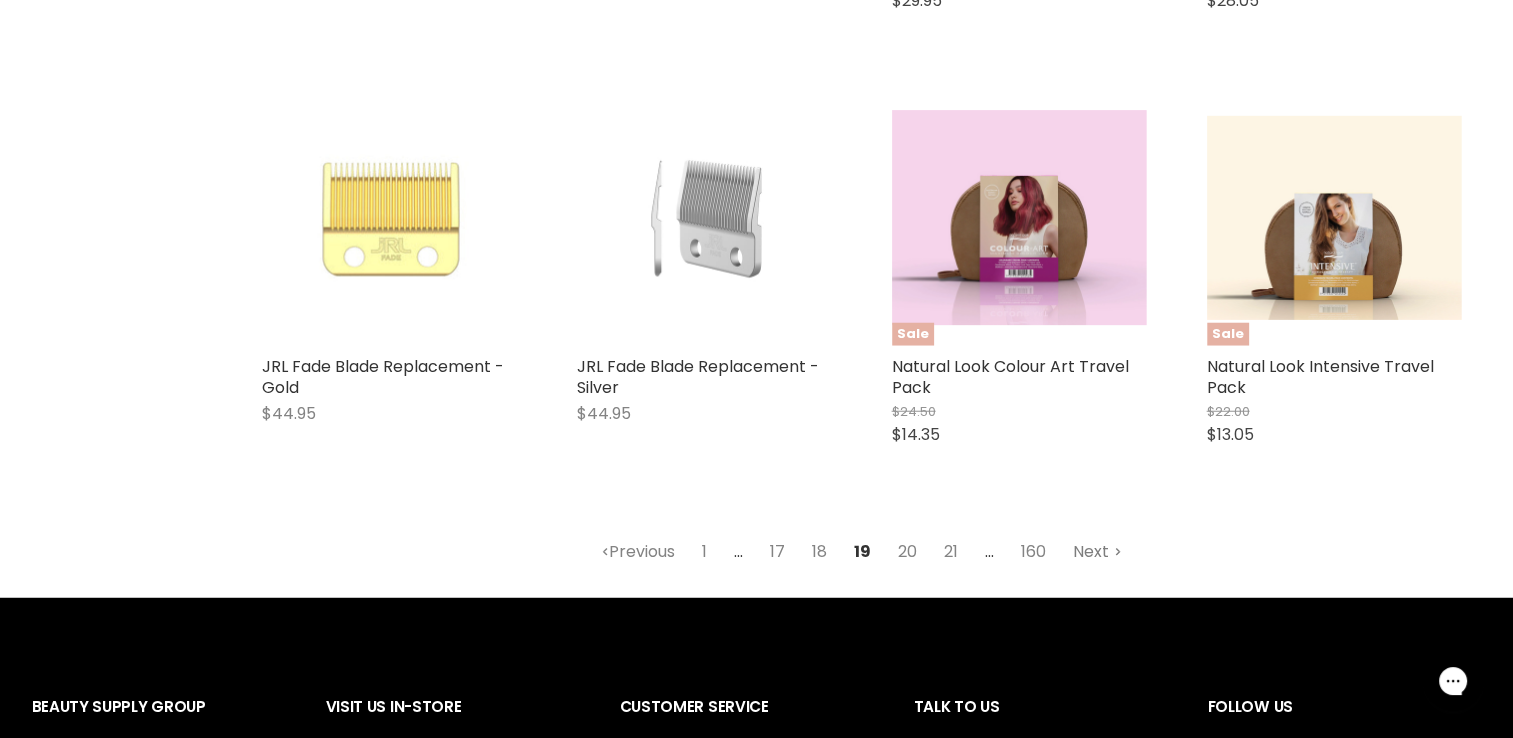 click on "Next" at bounding box center (1097, 552) 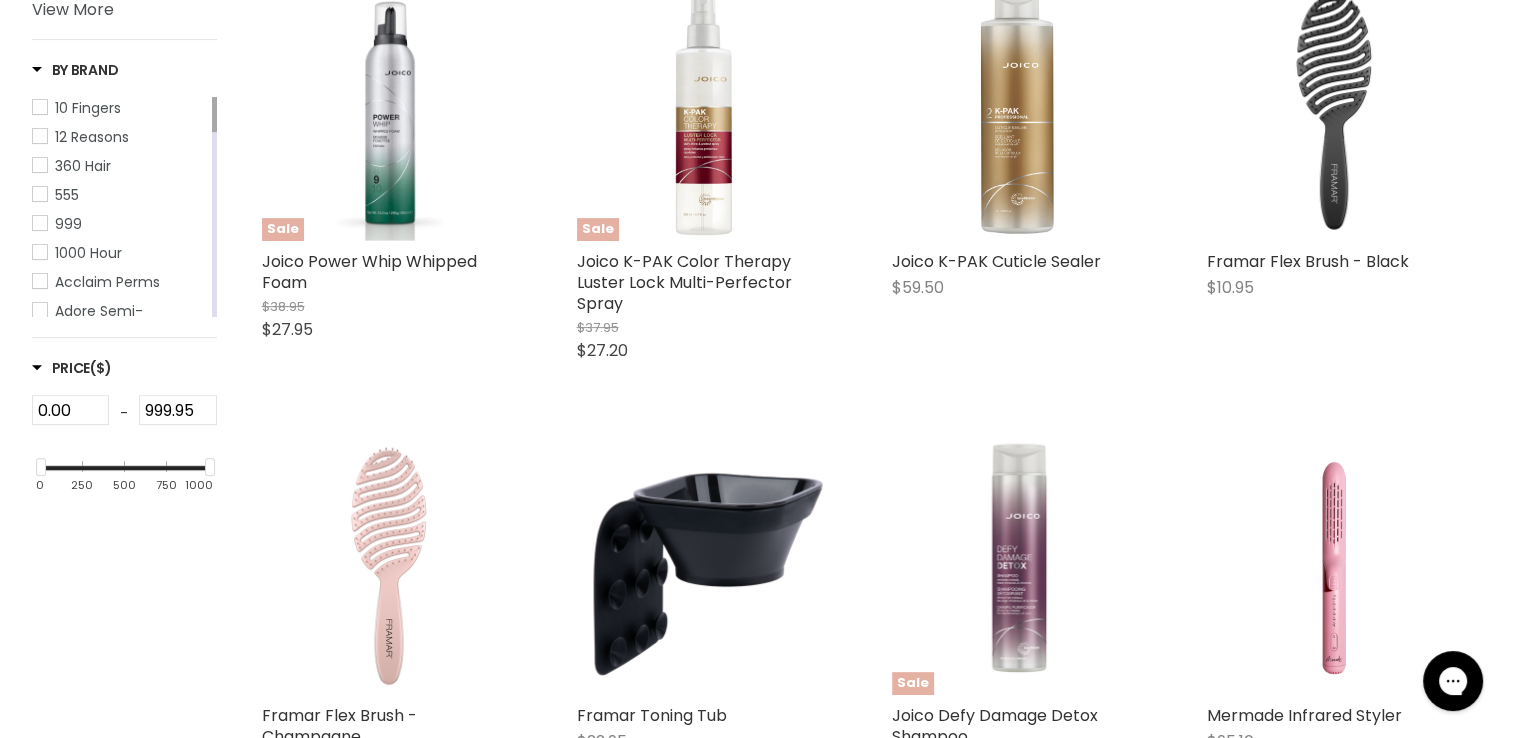 scroll, scrollTop: 539, scrollLeft: 0, axis: vertical 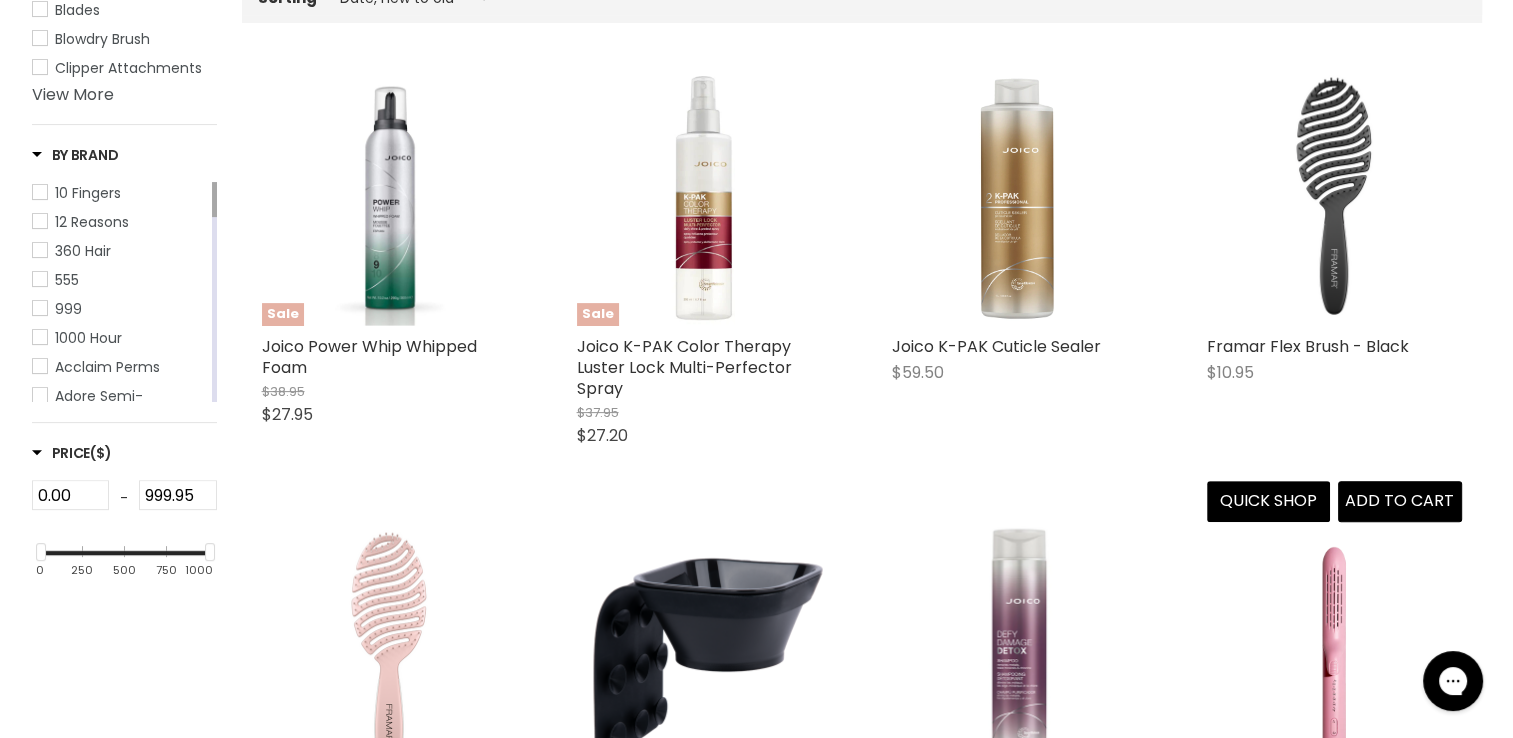 select on "created-descending" 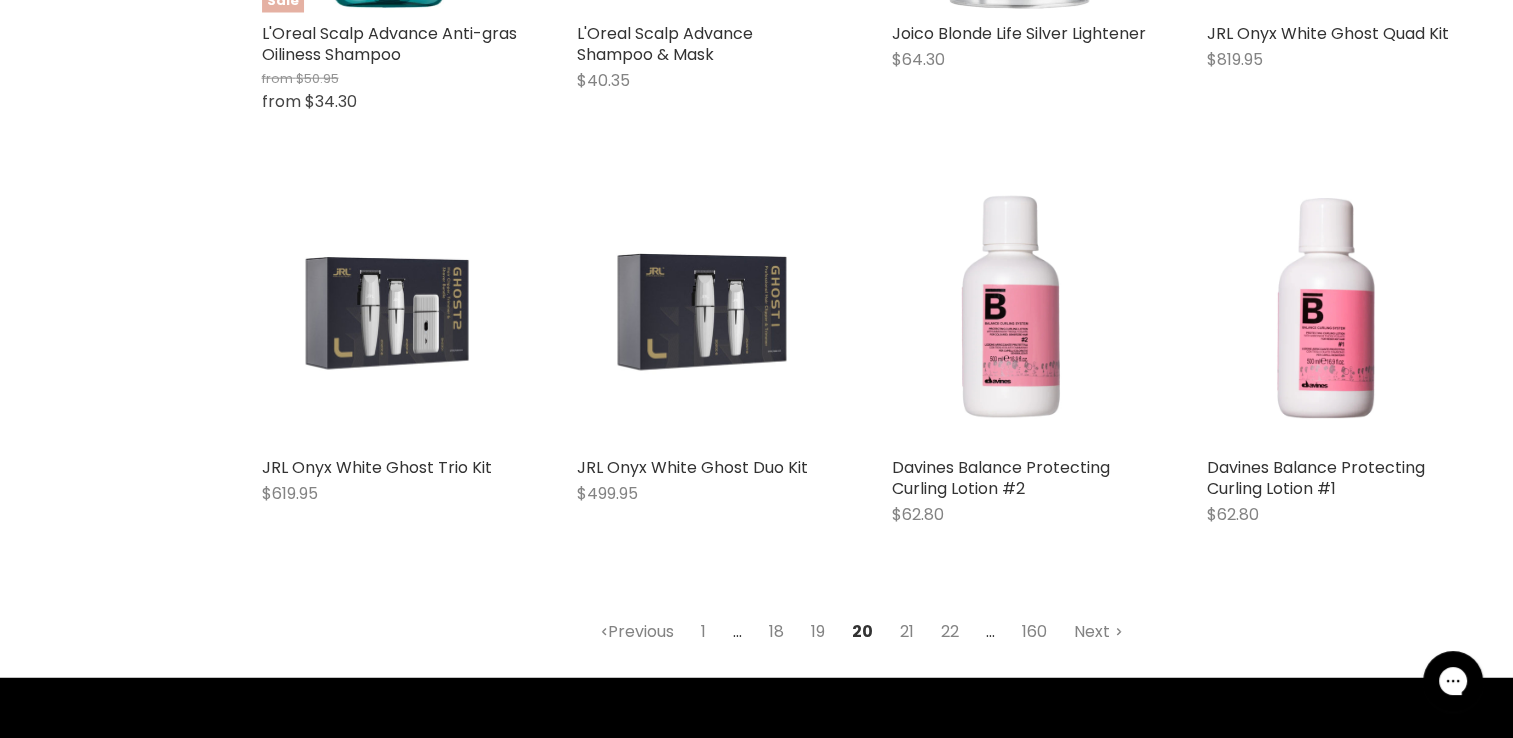scroll, scrollTop: 5039, scrollLeft: 0, axis: vertical 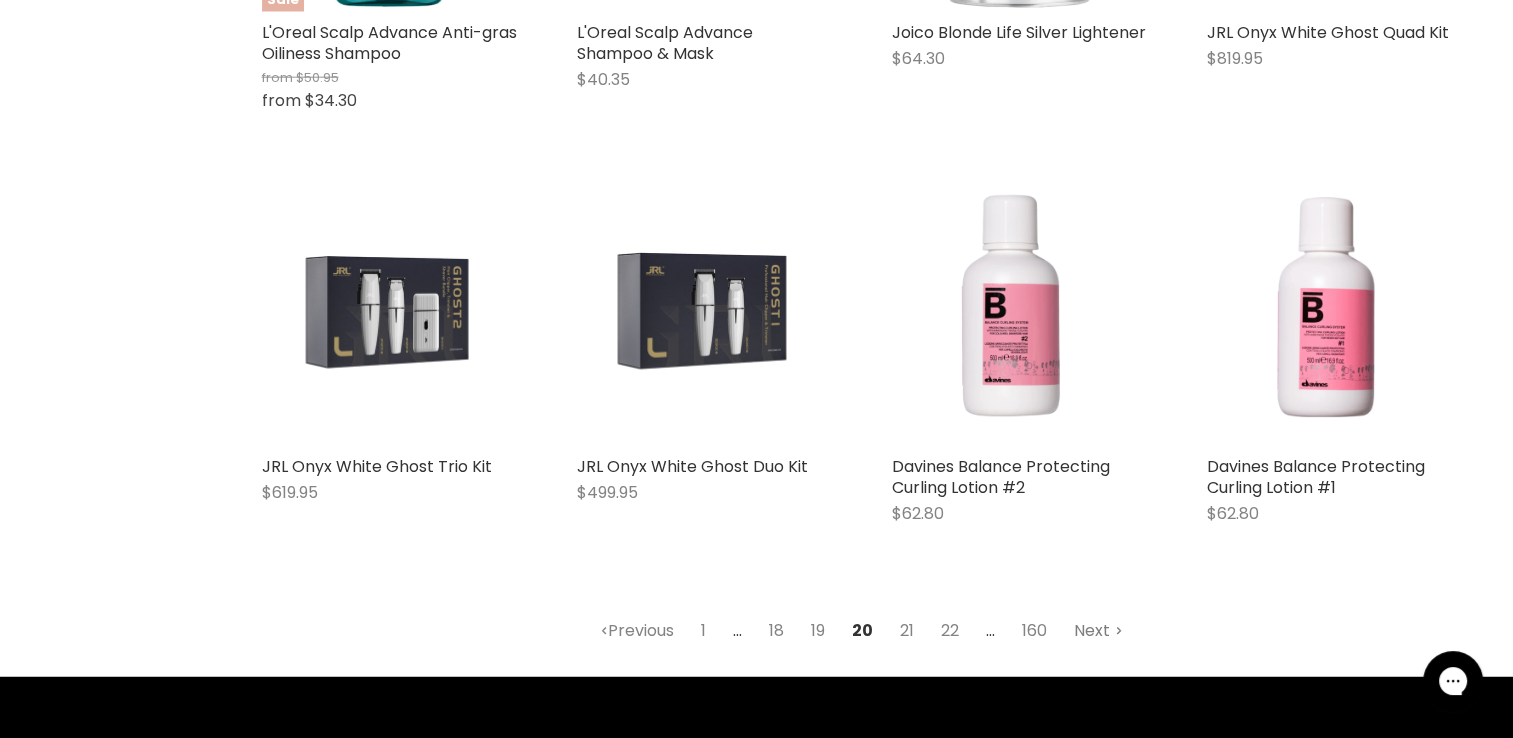 click on "Next" at bounding box center (1098, 631) 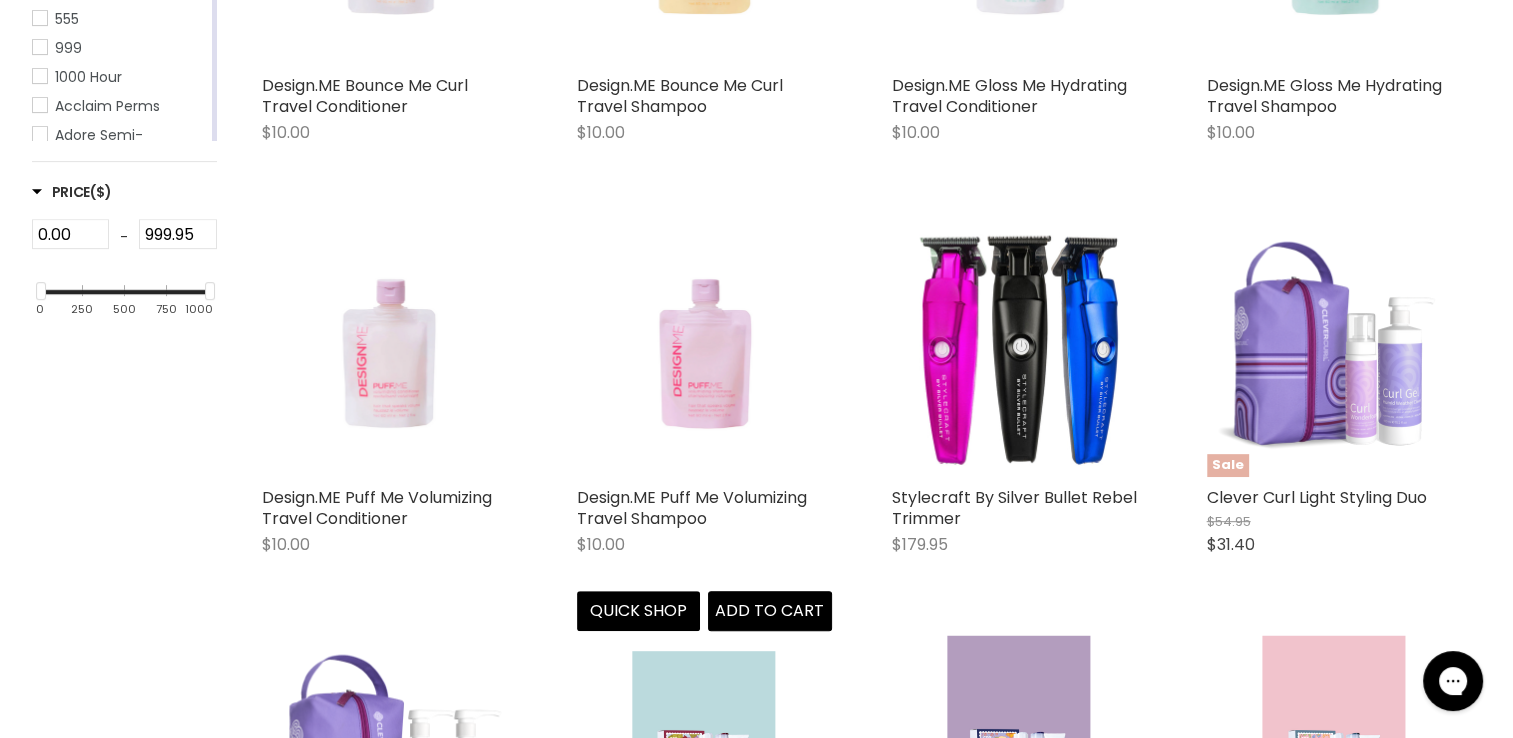 scroll, scrollTop: 539, scrollLeft: 0, axis: vertical 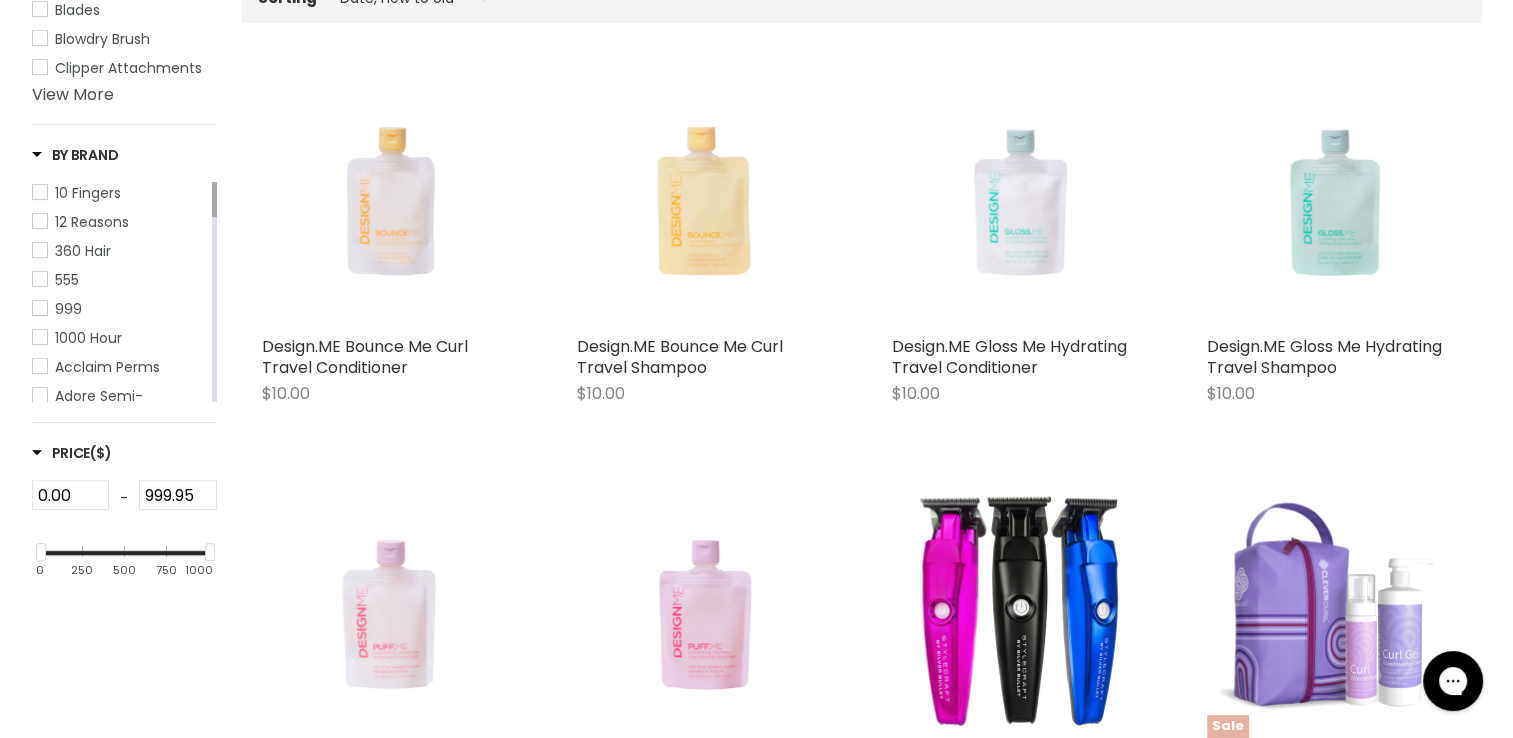 select on "created-descending" 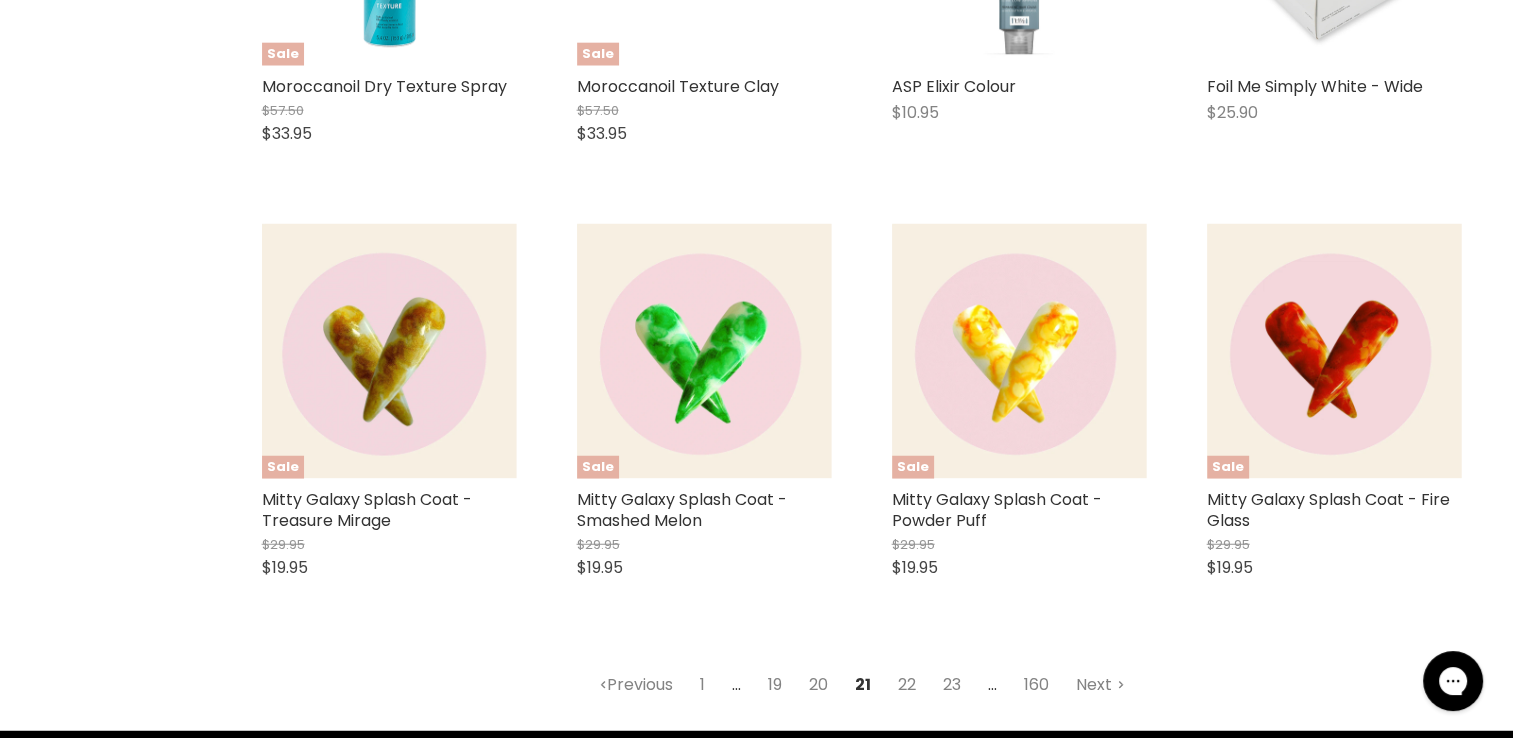 scroll, scrollTop: 5039, scrollLeft: 0, axis: vertical 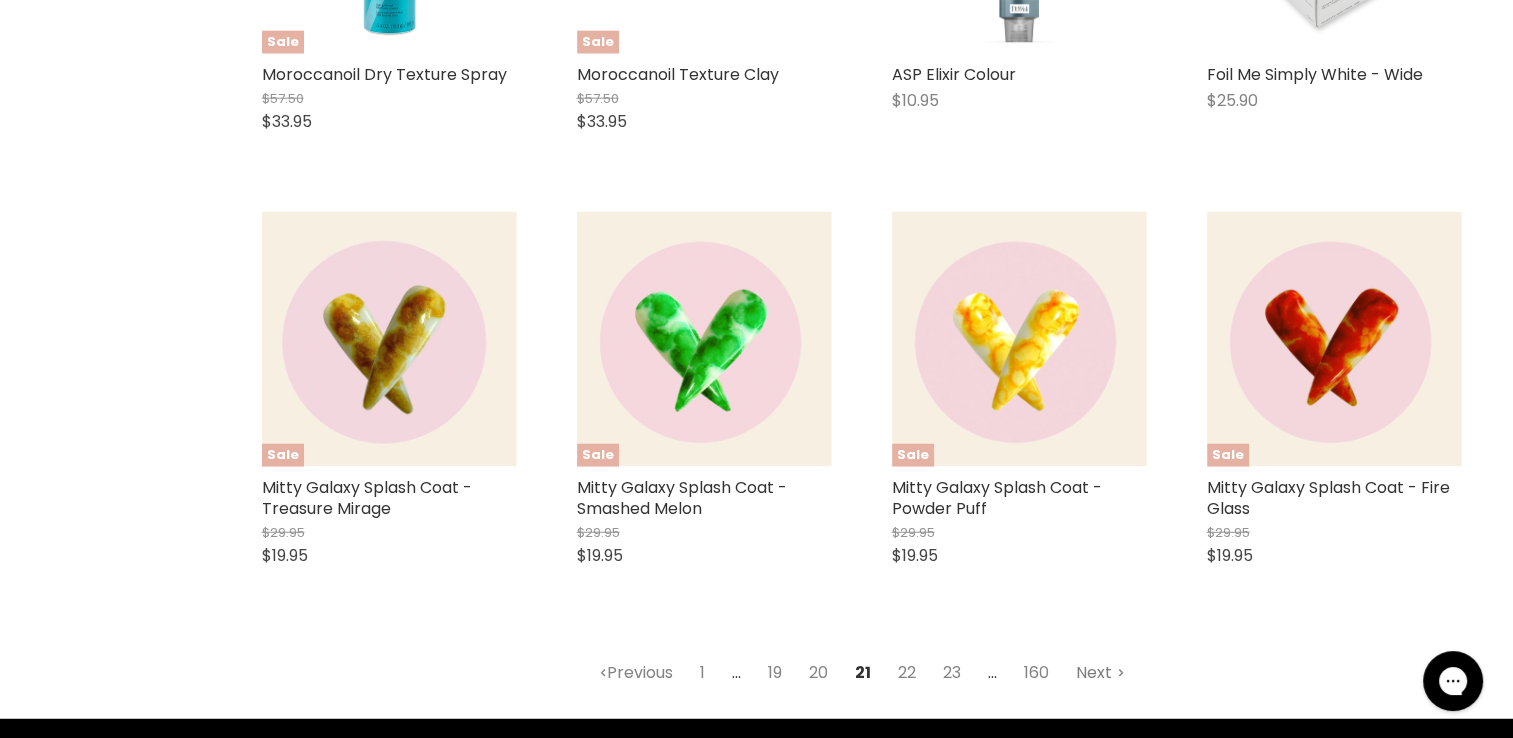 click on "Next" at bounding box center (1100, 673) 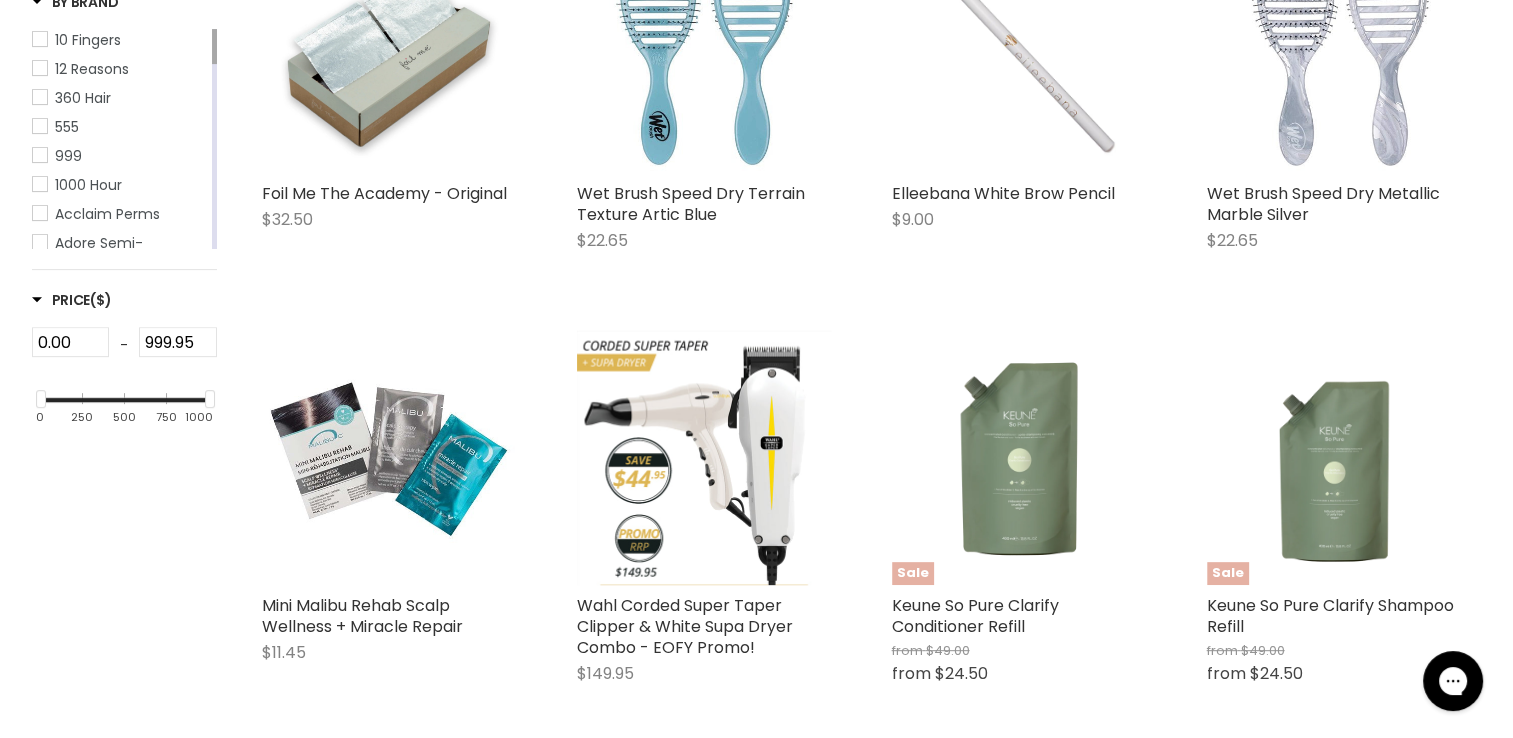 scroll, scrollTop: 539, scrollLeft: 0, axis: vertical 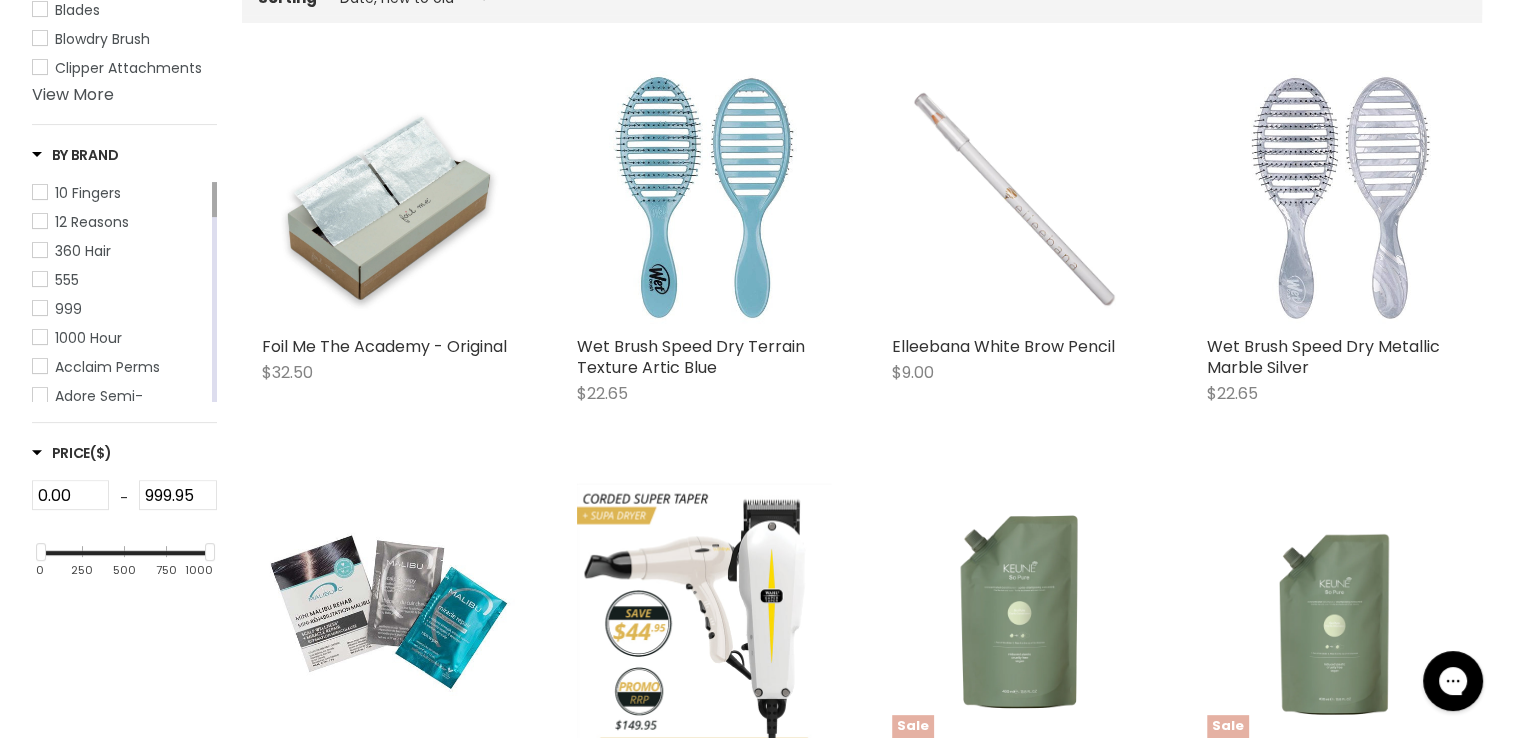 select on "created-descending" 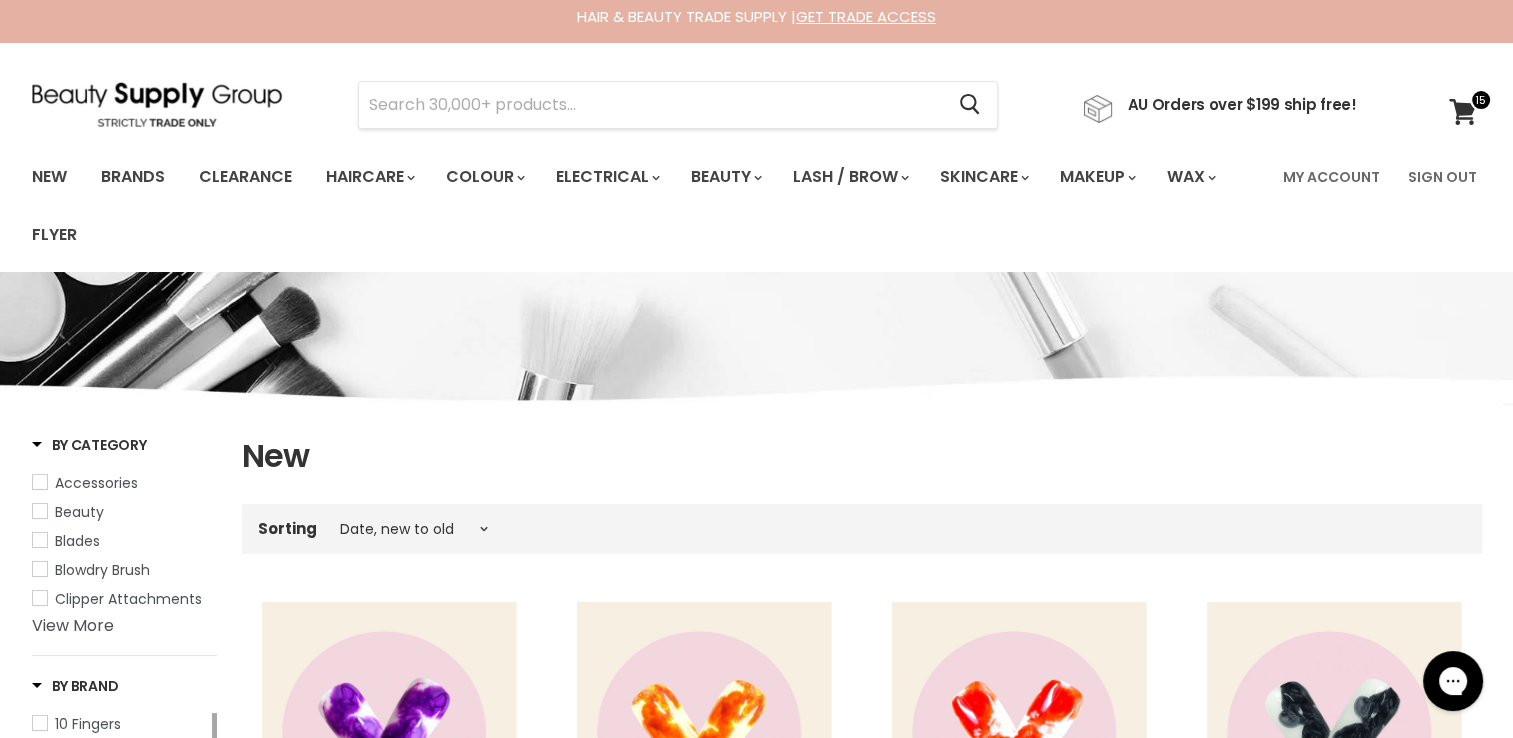 scroll, scrollTop: 0, scrollLeft: 0, axis: both 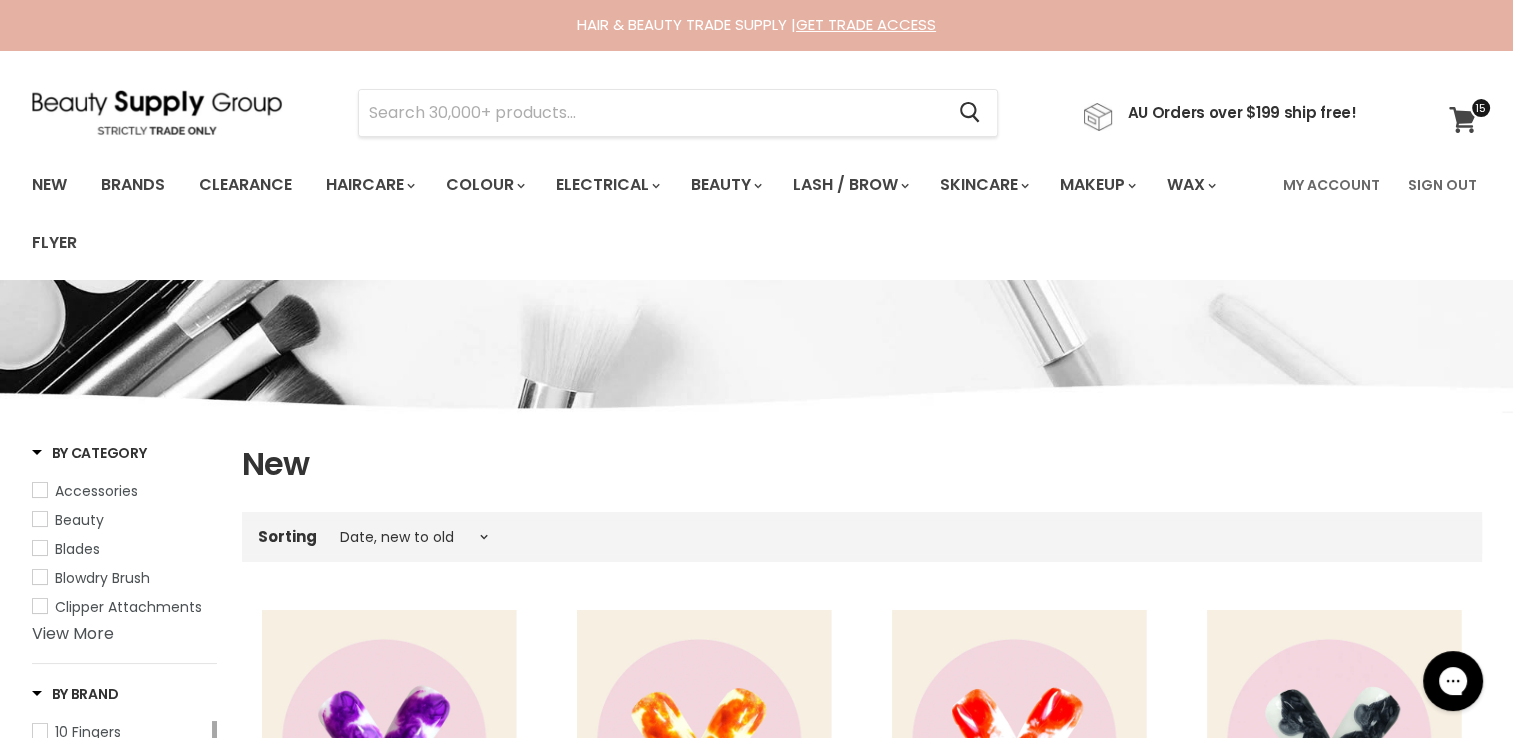 click 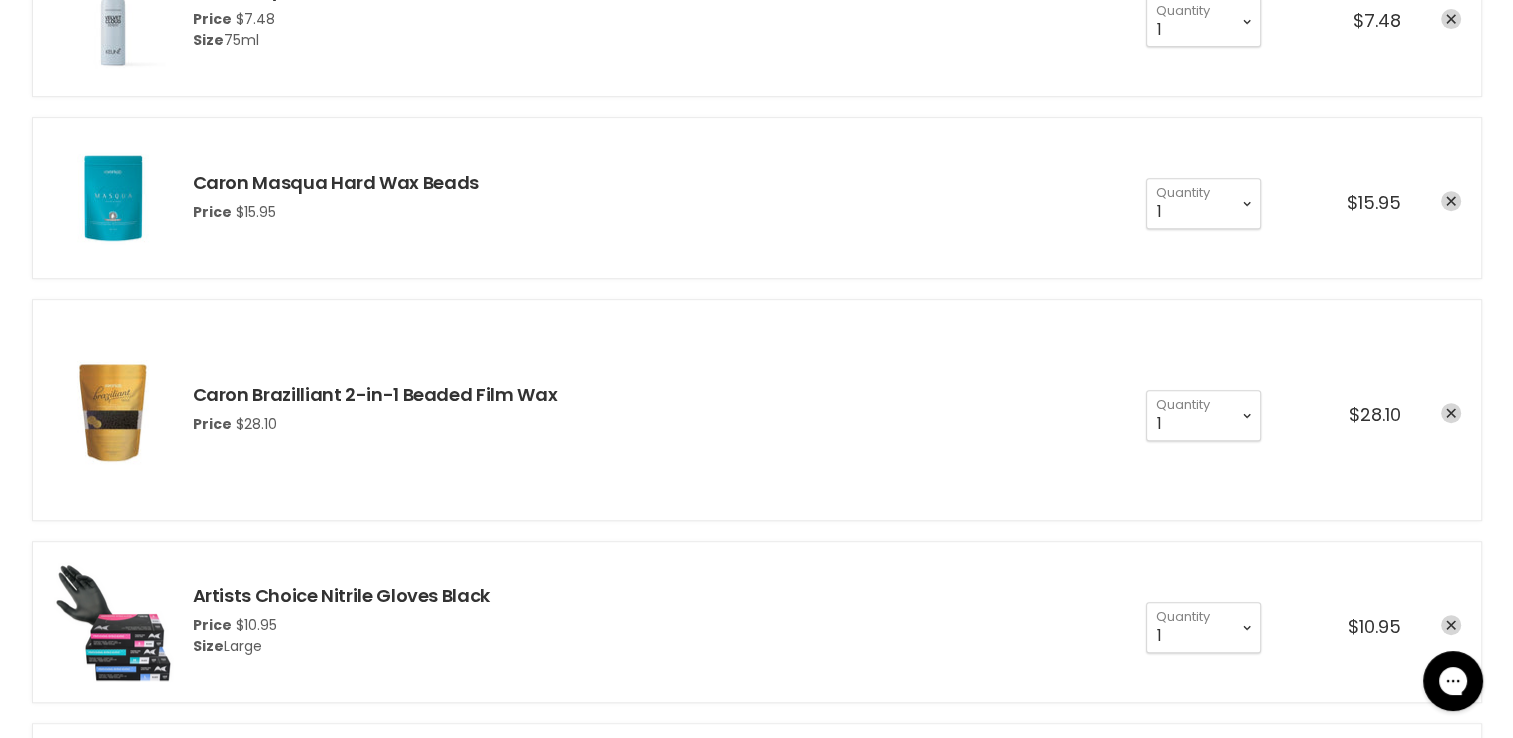 scroll, scrollTop: 800, scrollLeft: 0, axis: vertical 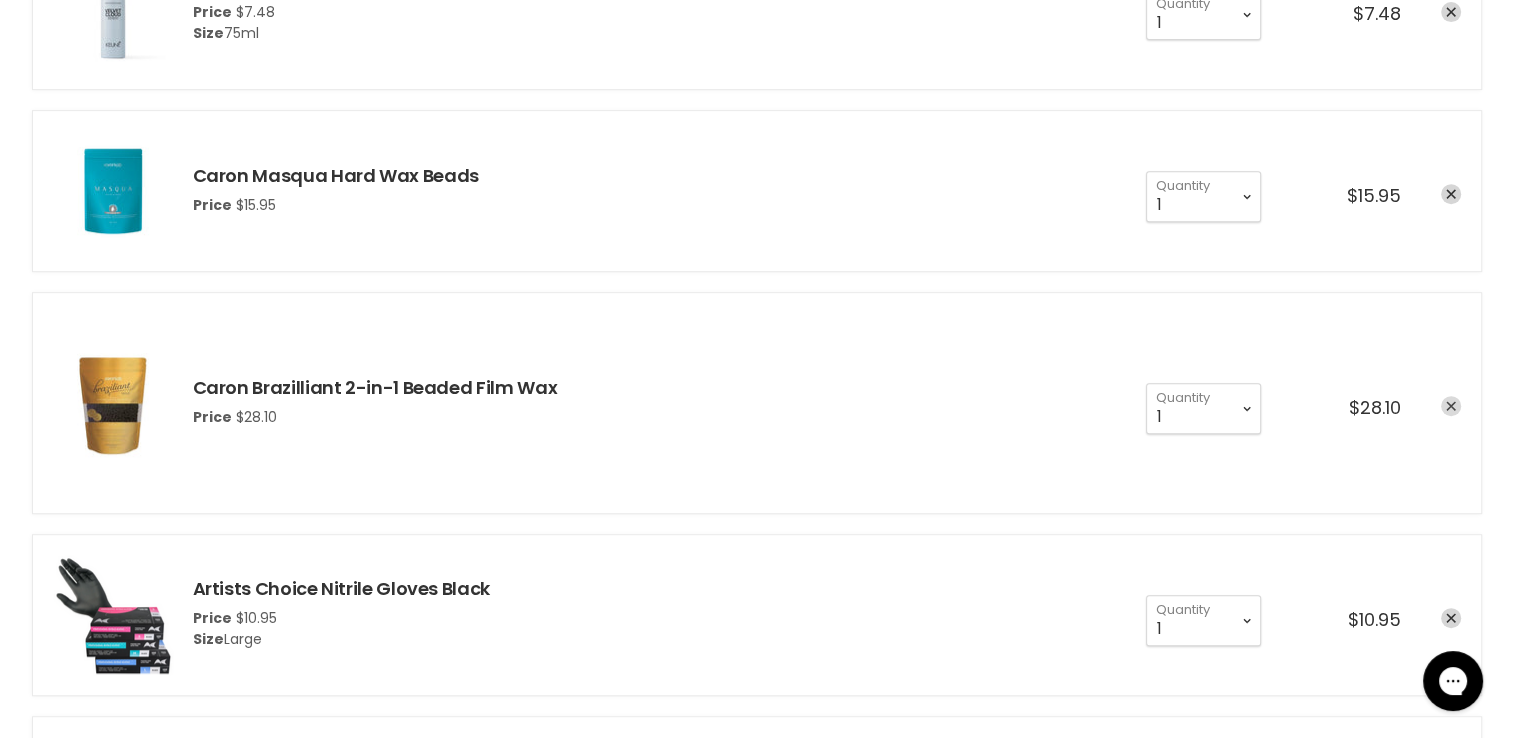 click 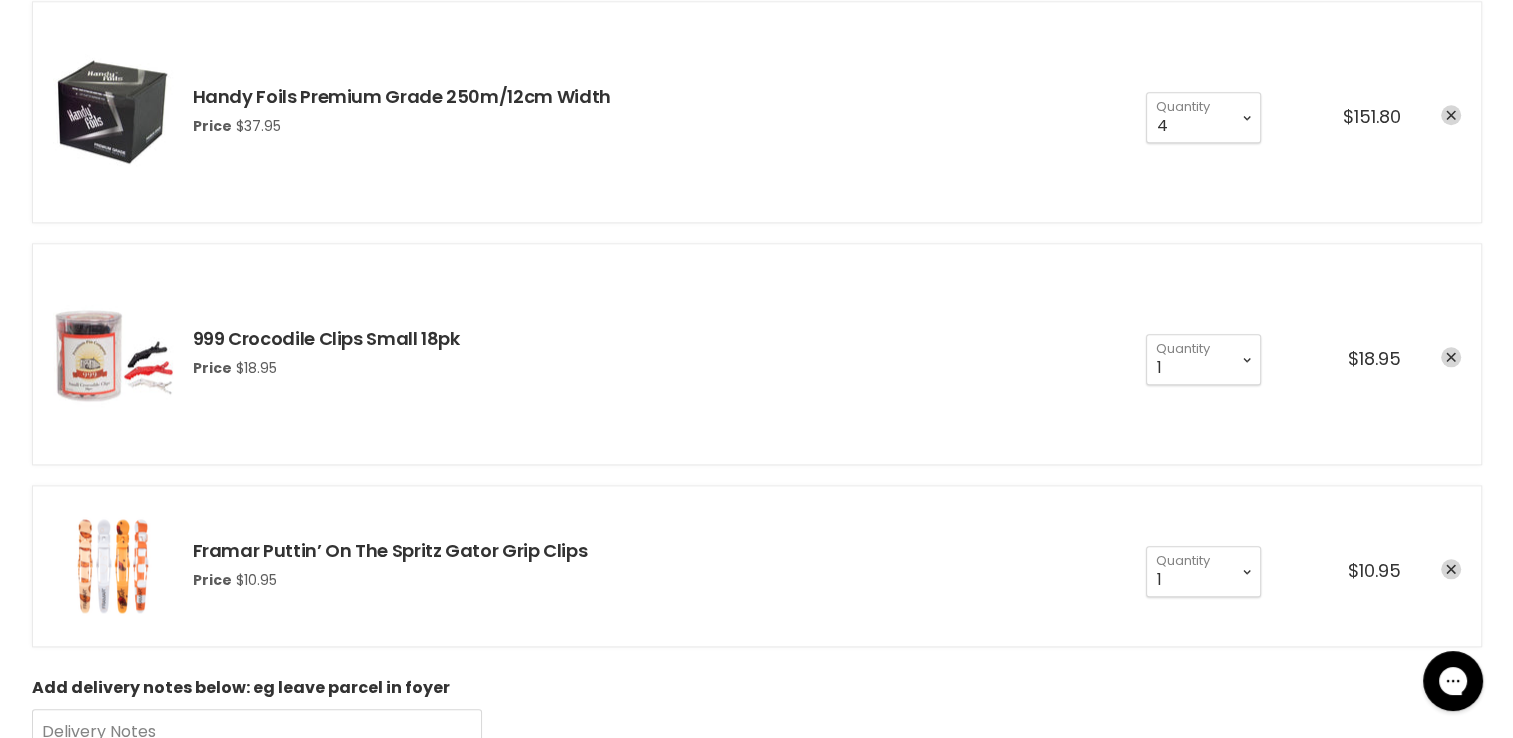 scroll, scrollTop: 2100, scrollLeft: 0, axis: vertical 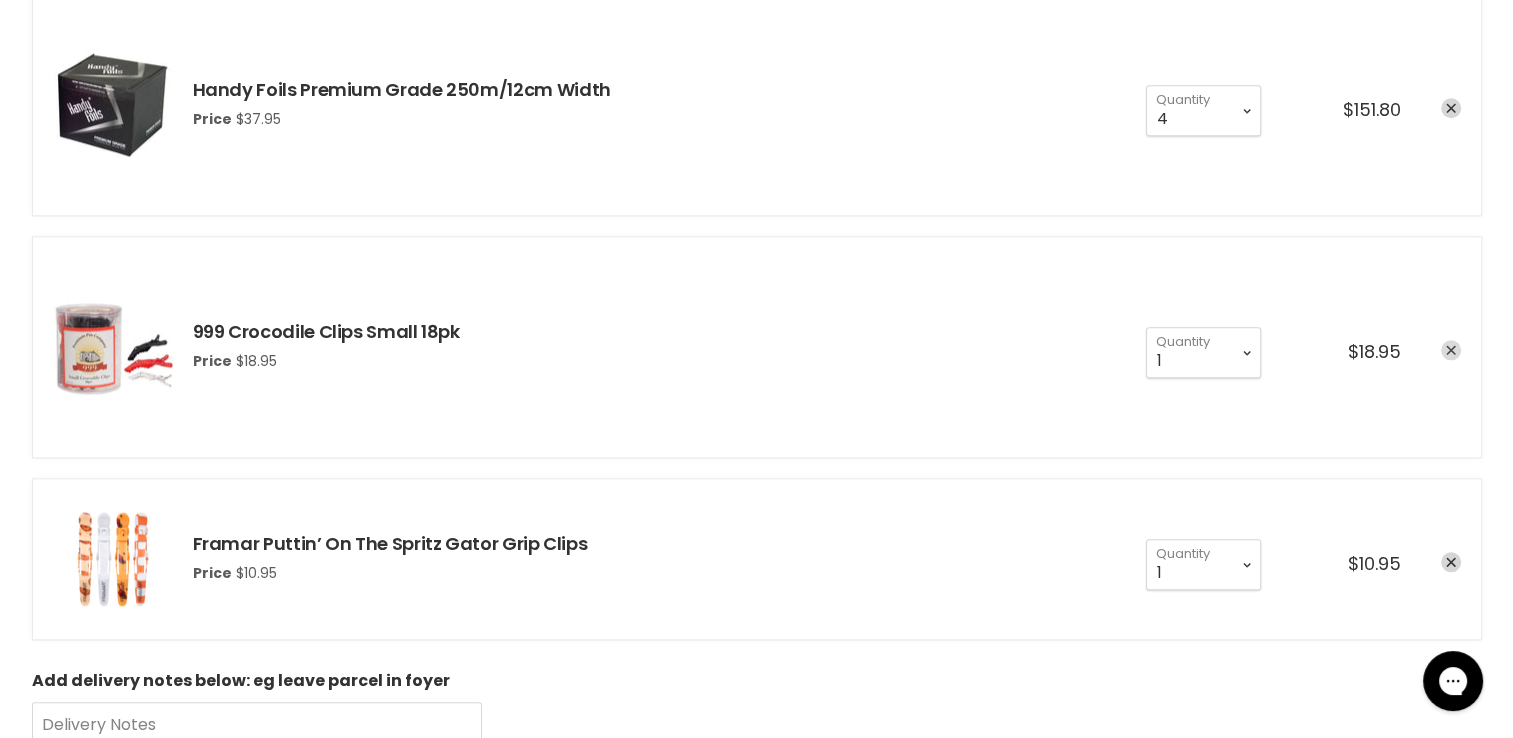 click 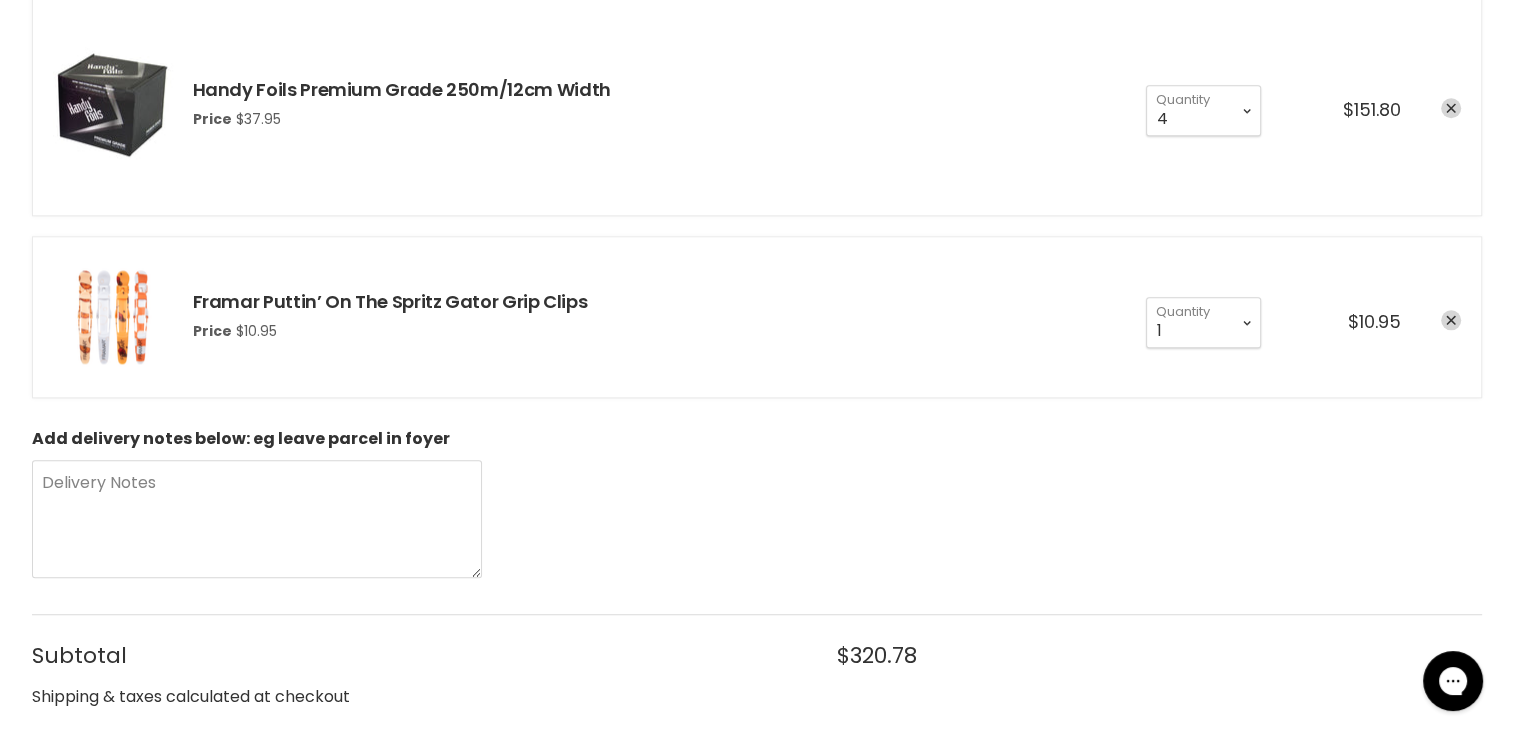 scroll, scrollTop: 0, scrollLeft: 0, axis: both 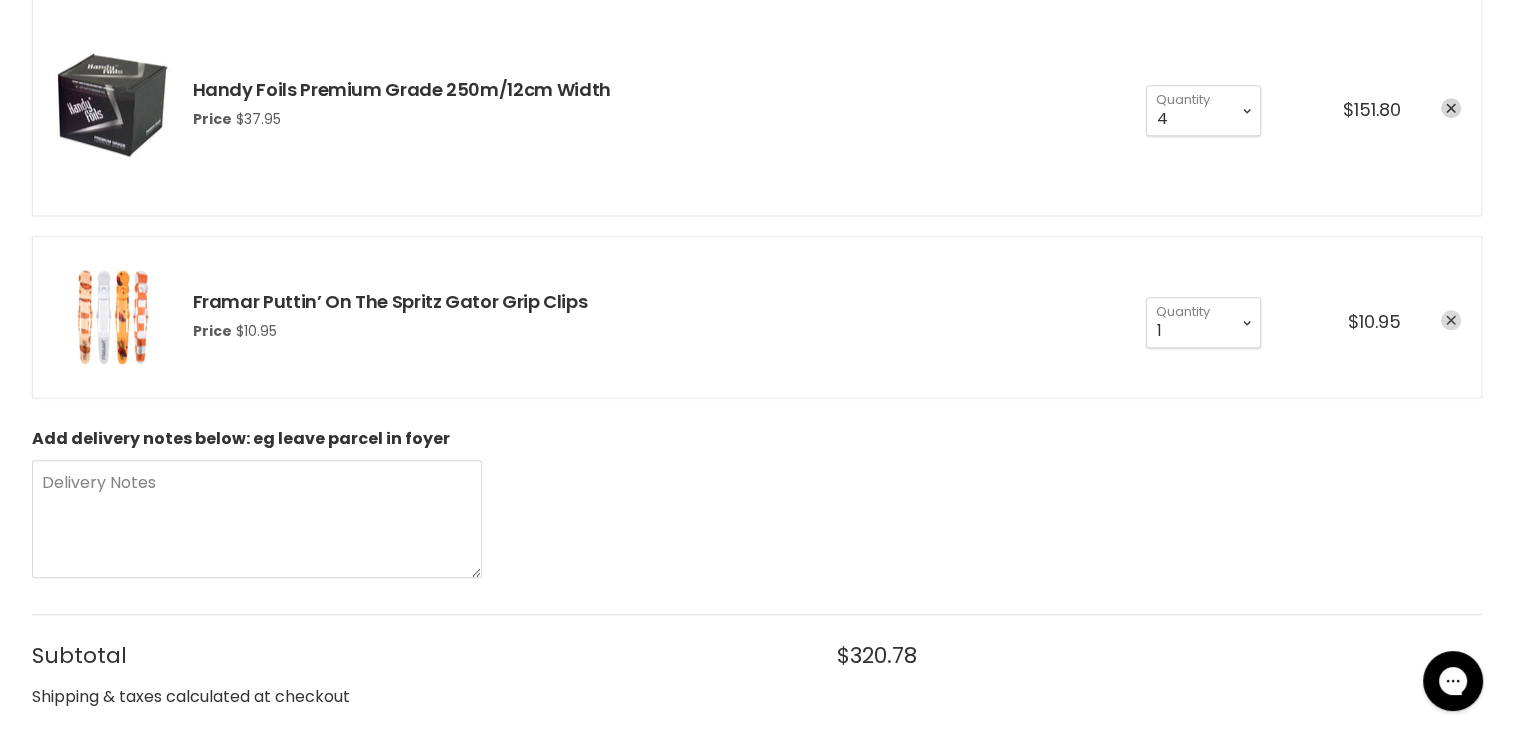 click at bounding box center [1451, 320] 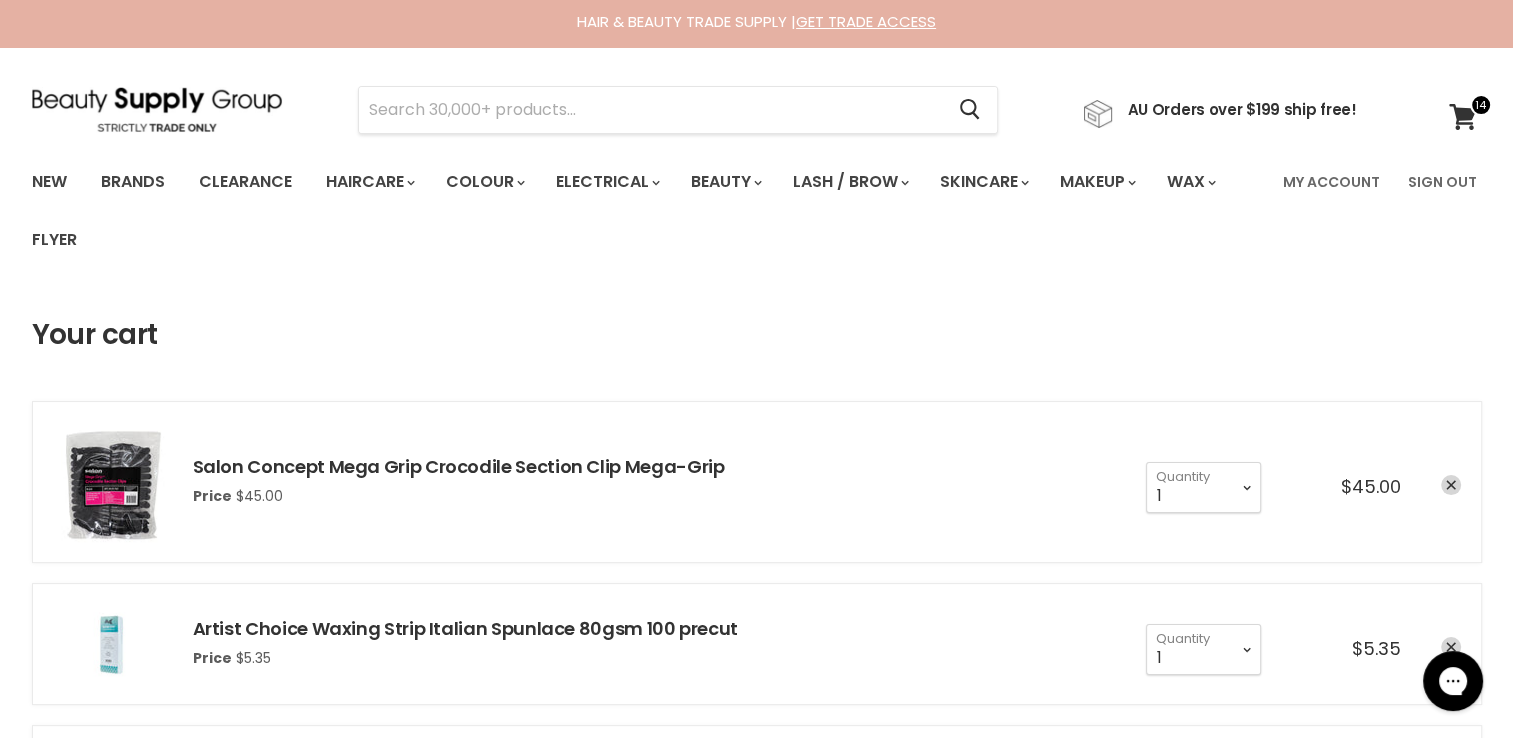 scroll, scrollTop: 0, scrollLeft: 0, axis: both 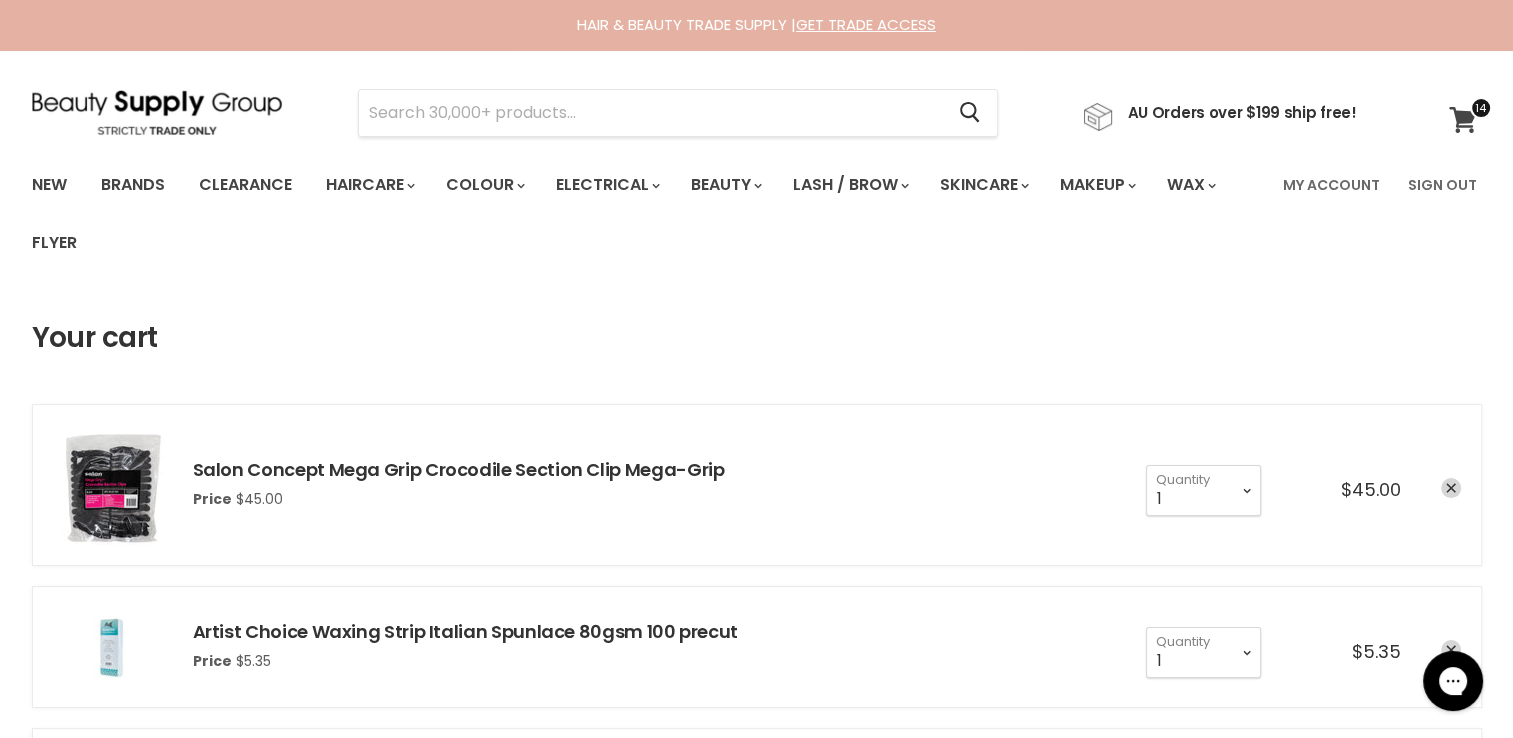 click at bounding box center (1481, 108) 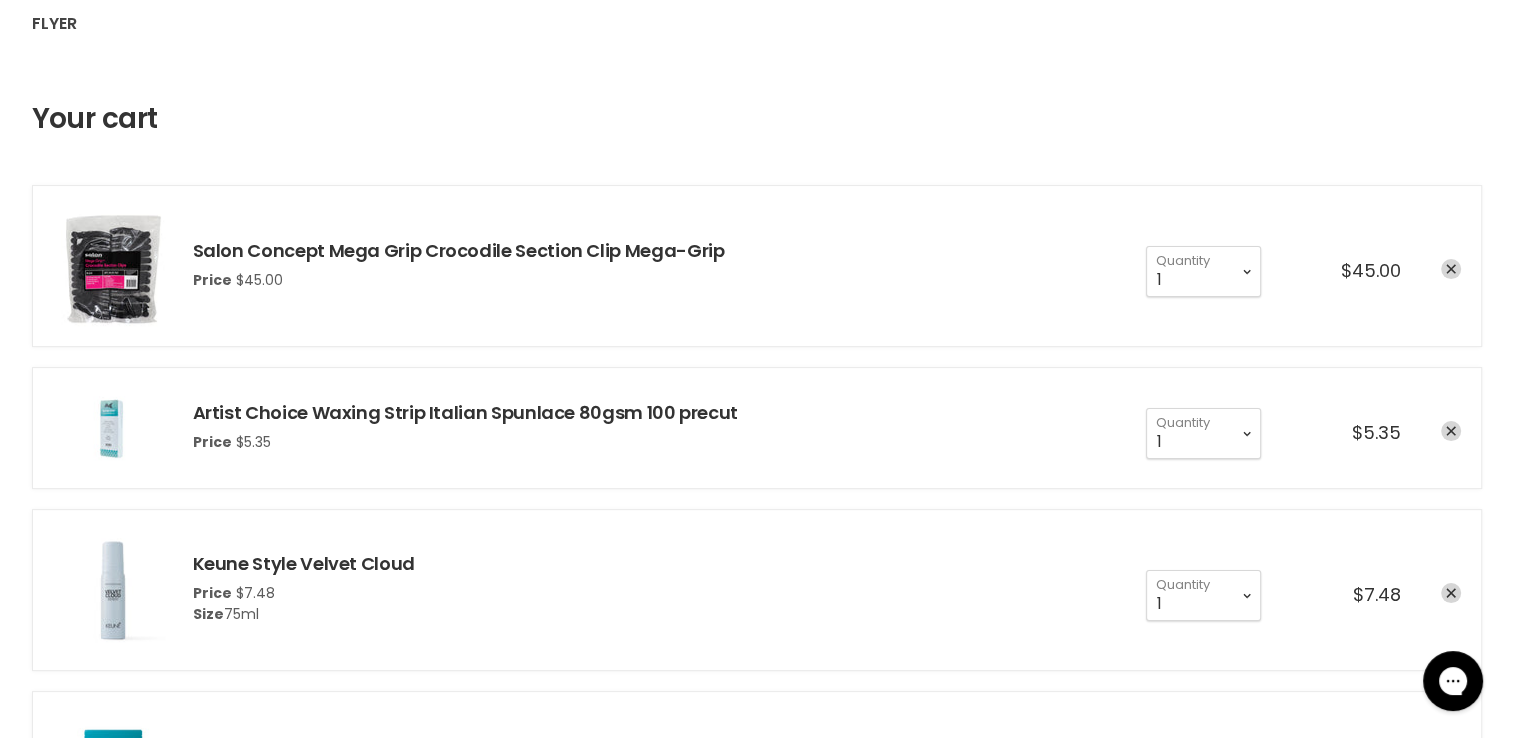 scroll, scrollTop: 0, scrollLeft: 0, axis: both 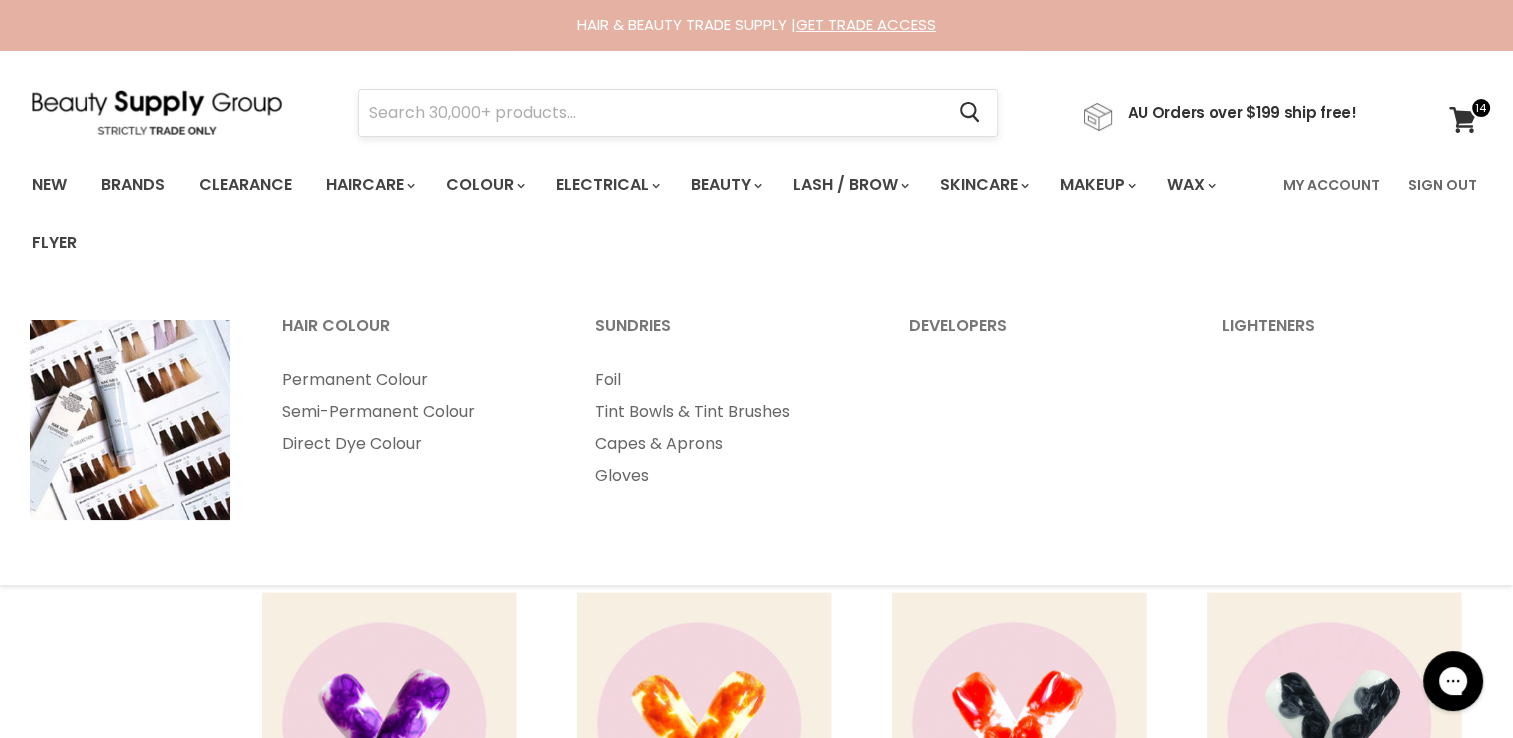 click at bounding box center (651, 113) 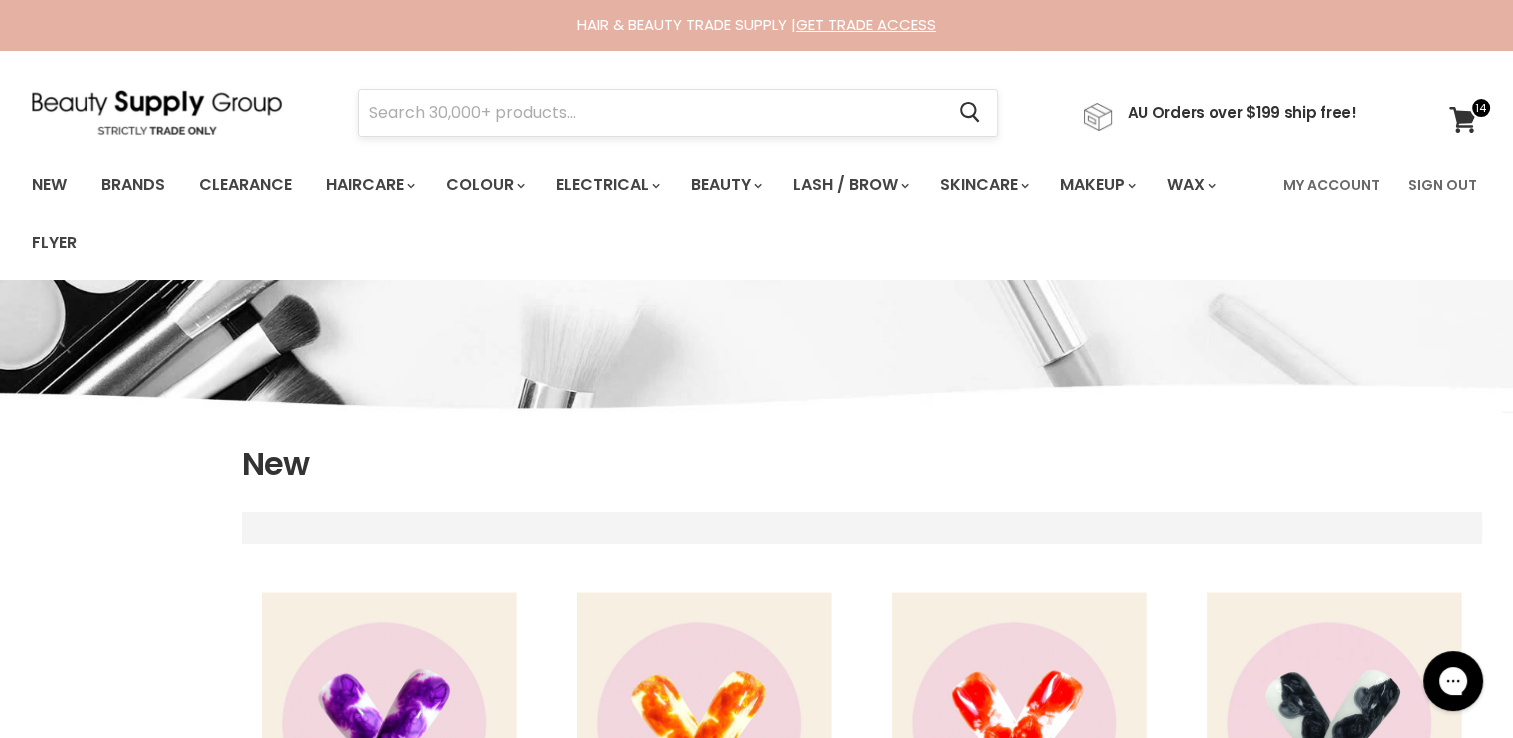 select on "created-descending" 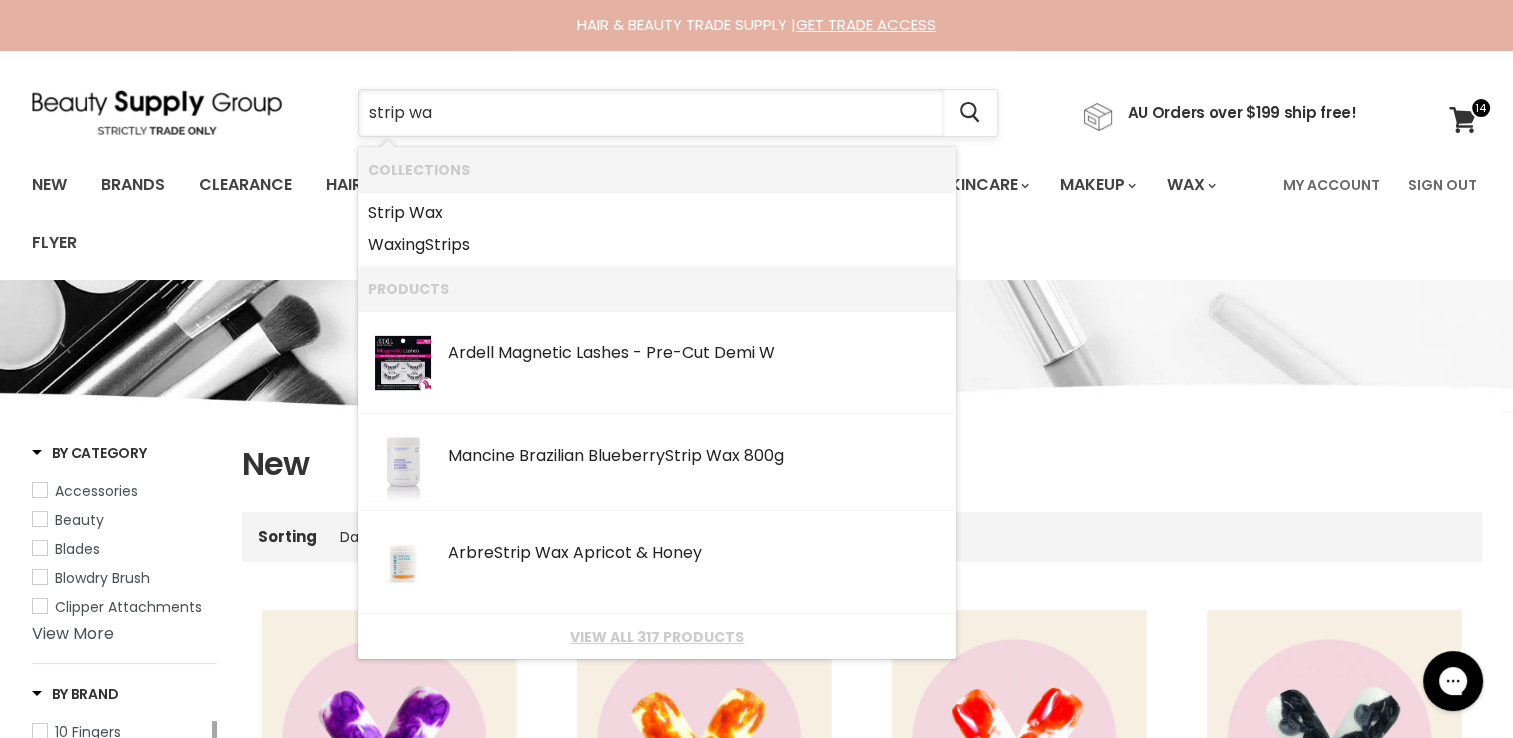 type on "strip wax" 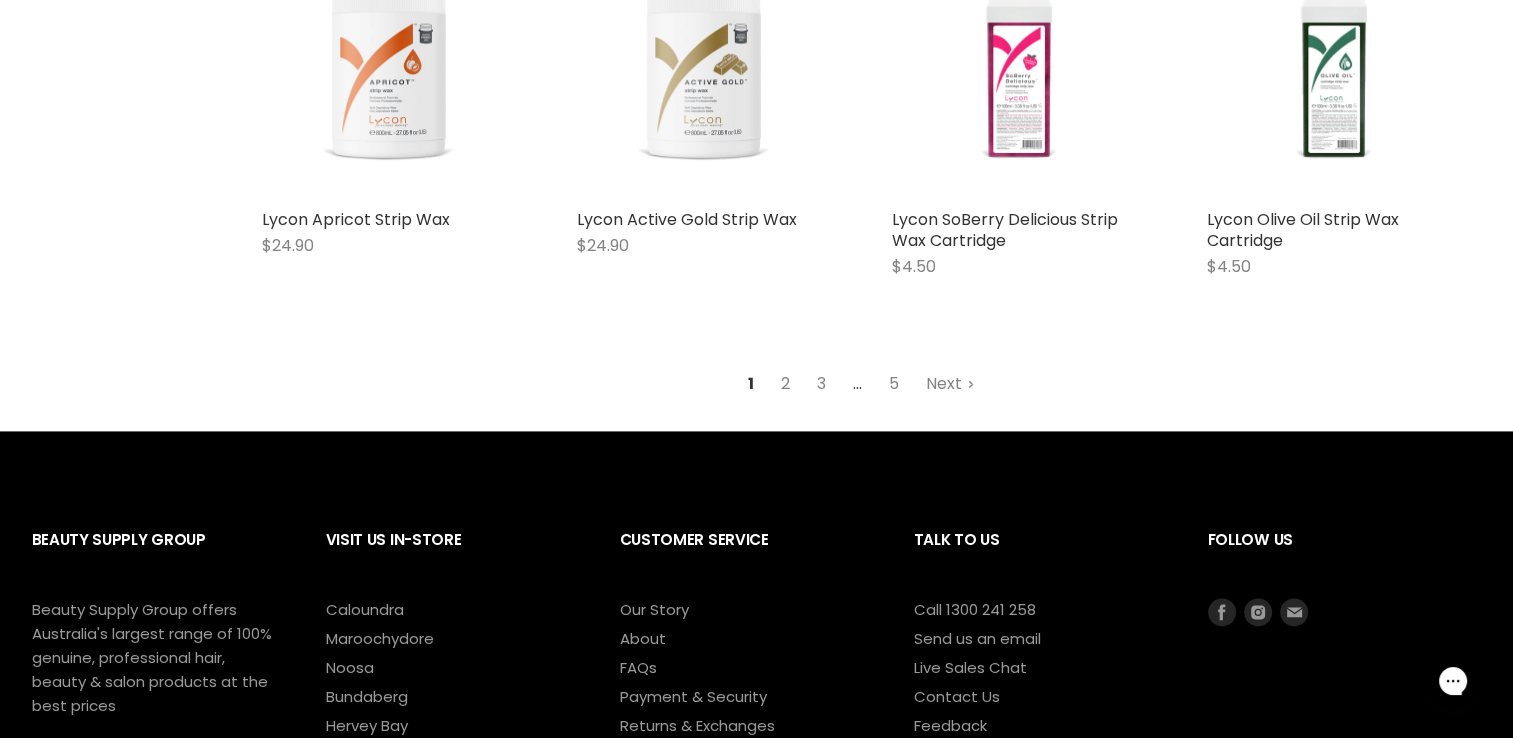 scroll, scrollTop: 2700, scrollLeft: 0, axis: vertical 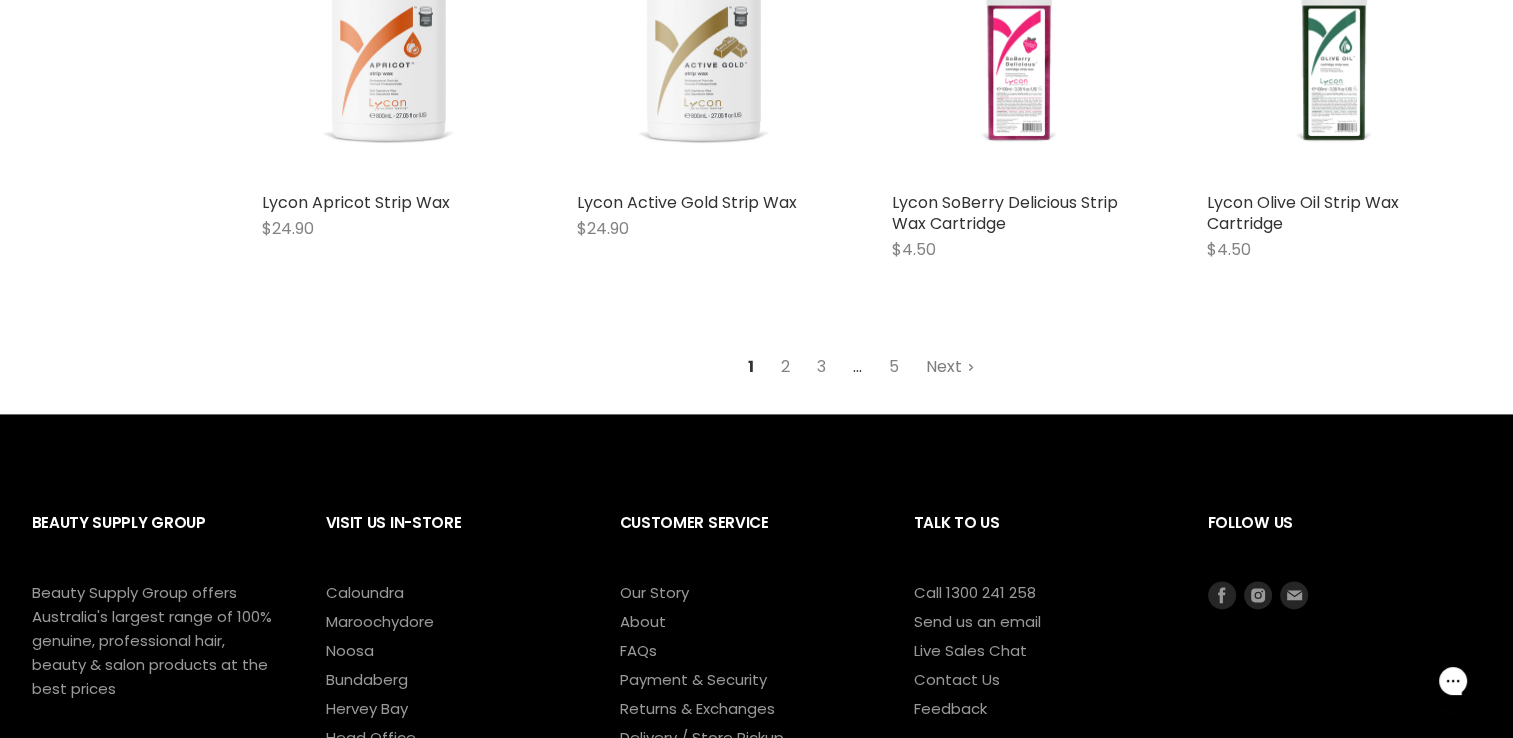 click on "Next" at bounding box center [950, 367] 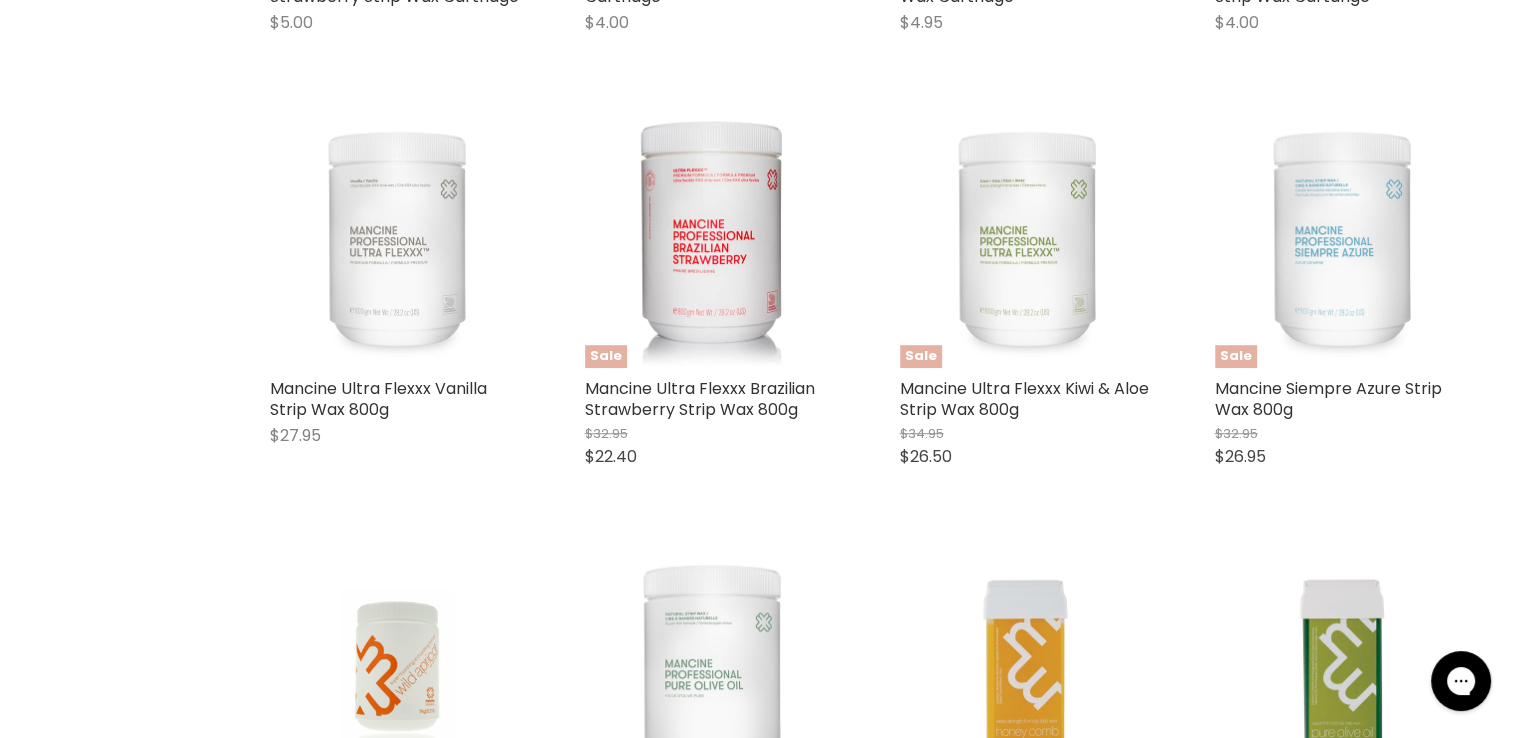 scroll, scrollTop: 1273, scrollLeft: 0, axis: vertical 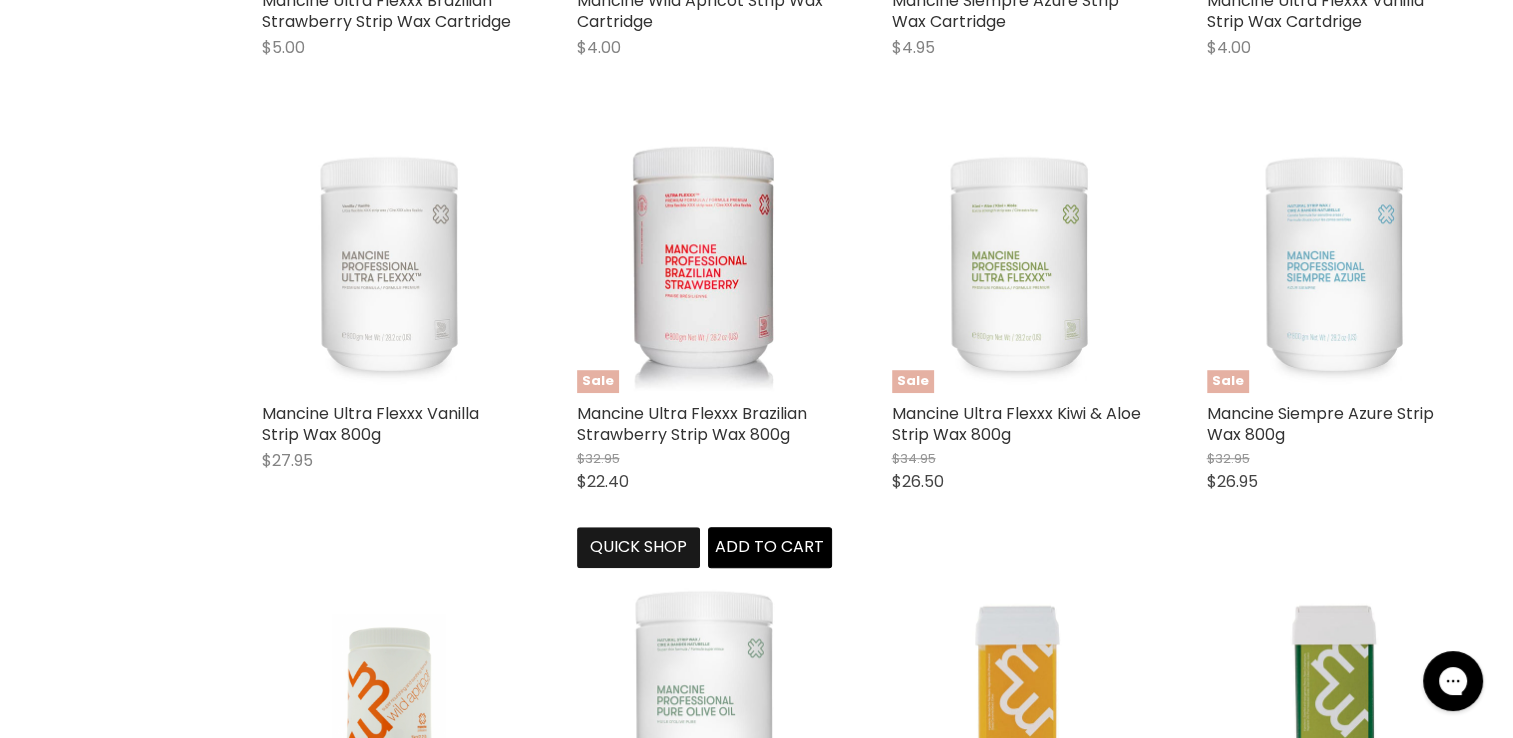 click on "Quick shop" at bounding box center (639, 547) 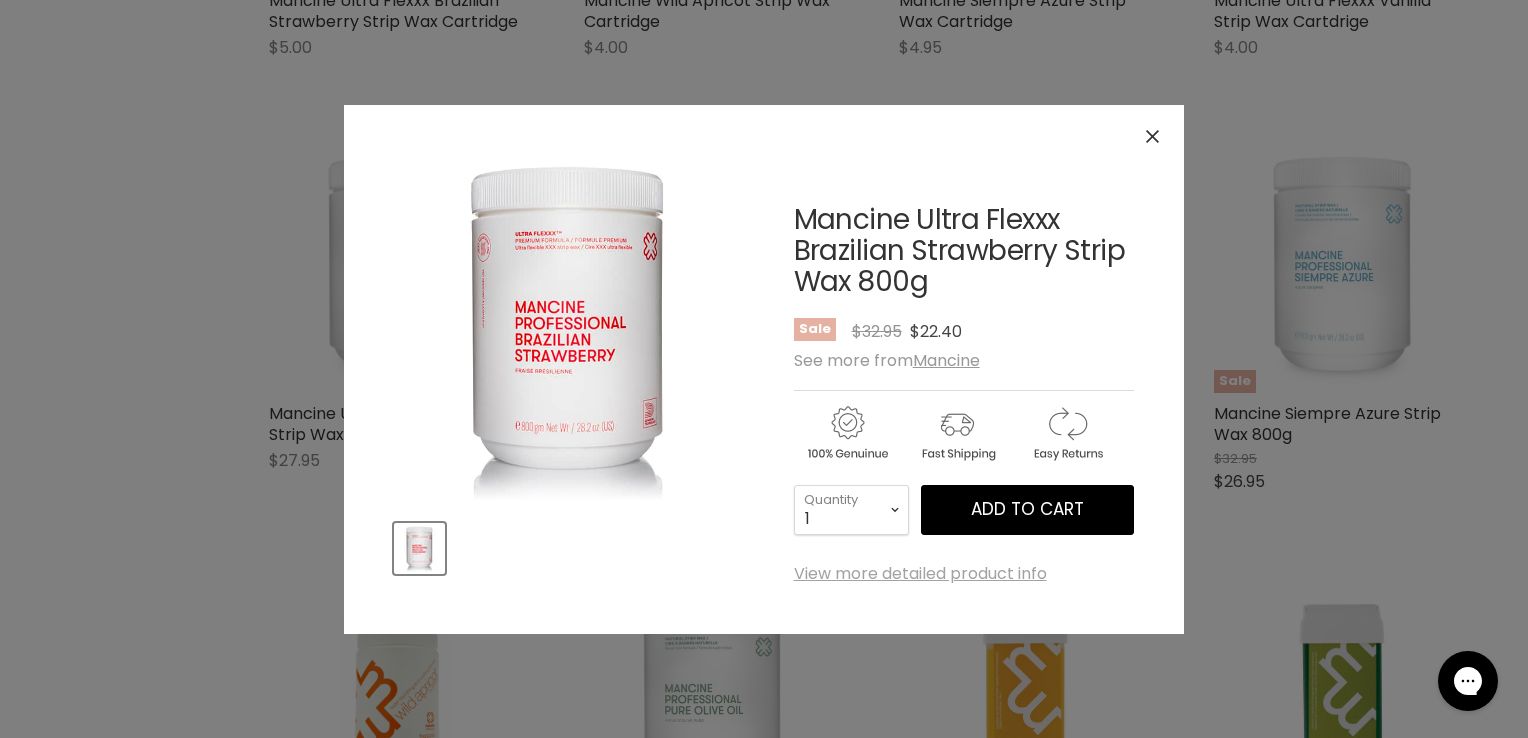 click on "View more detailed product info" at bounding box center [920, 574] 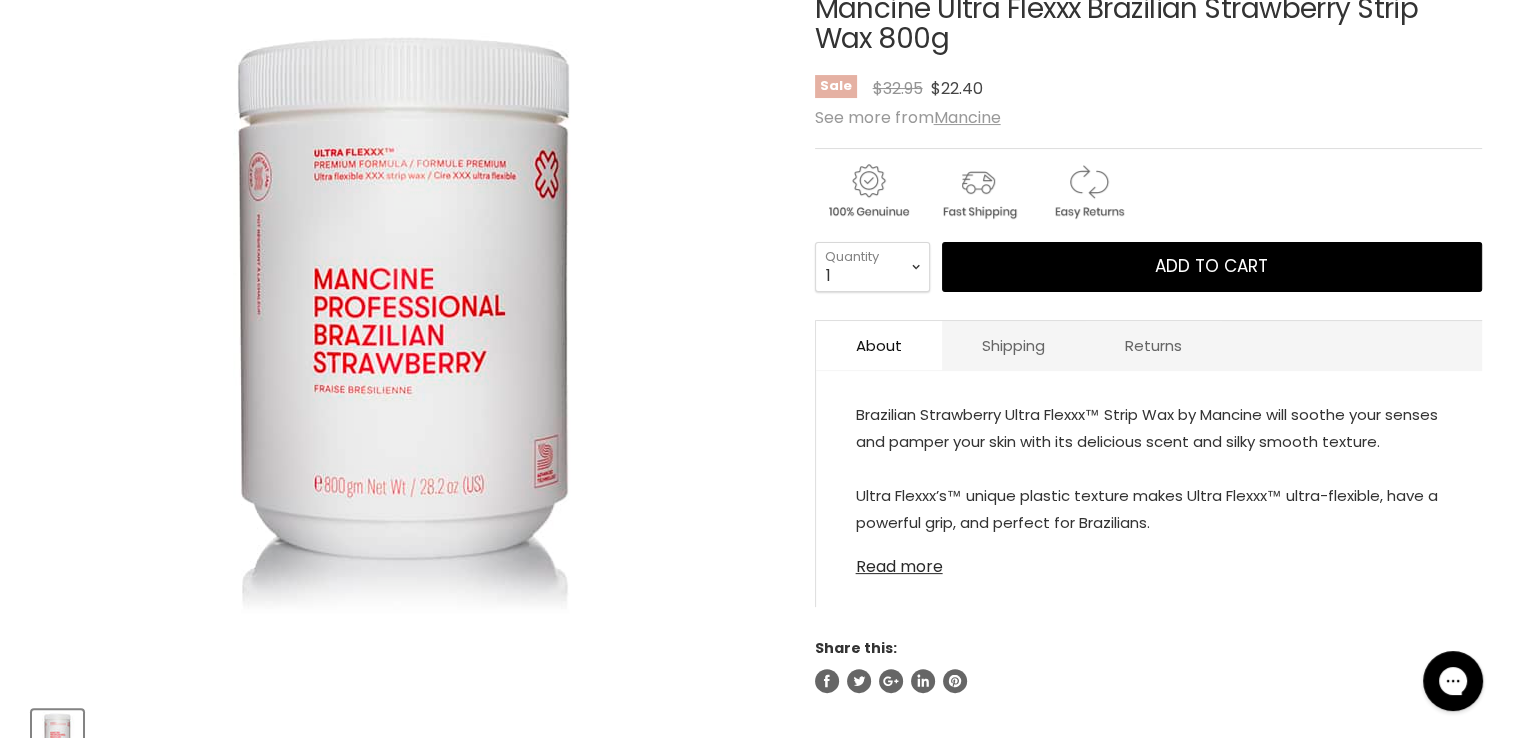 scroll, scrollTop: 400, scrollLeft: 0, axis: vertical 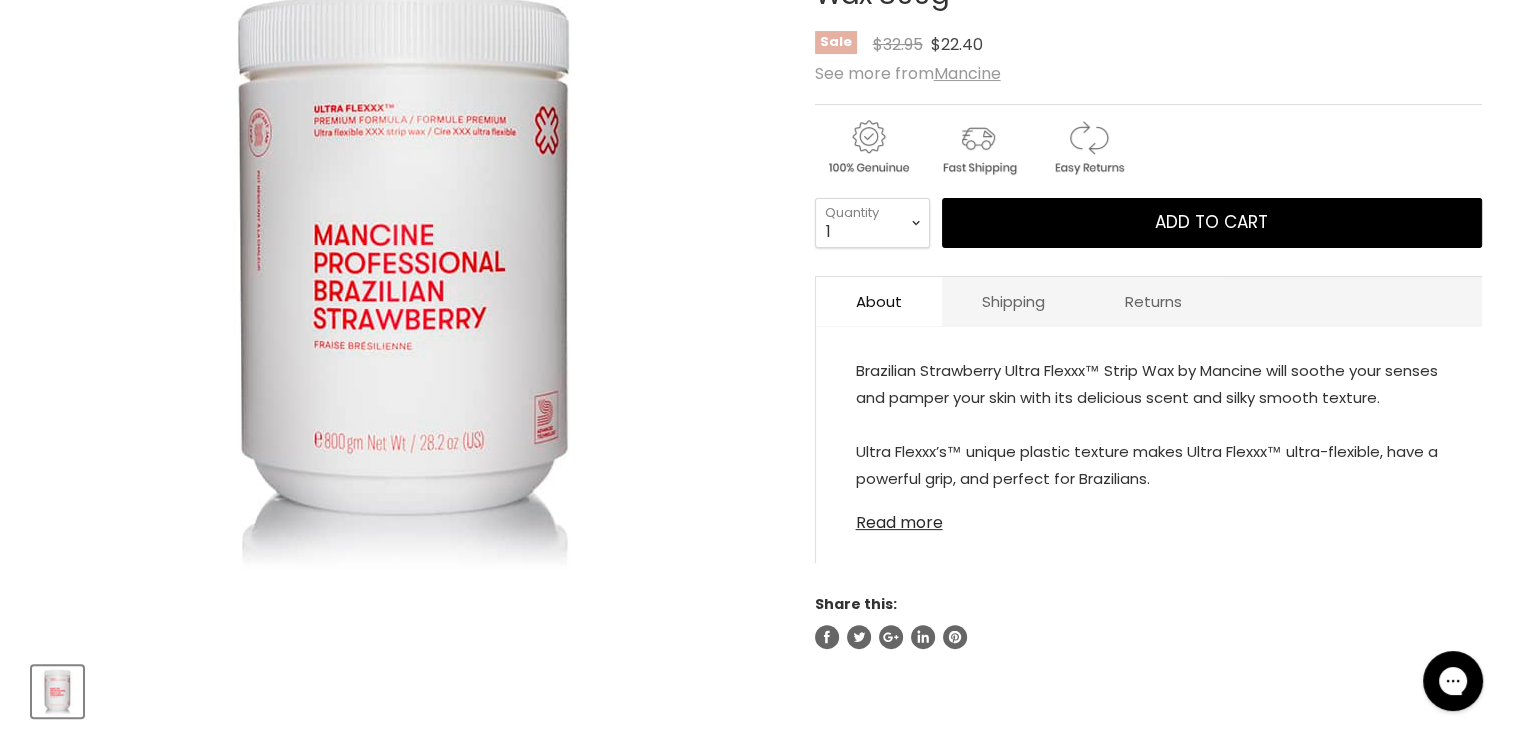 click on "Read more" at bounding box center (1149, 517) 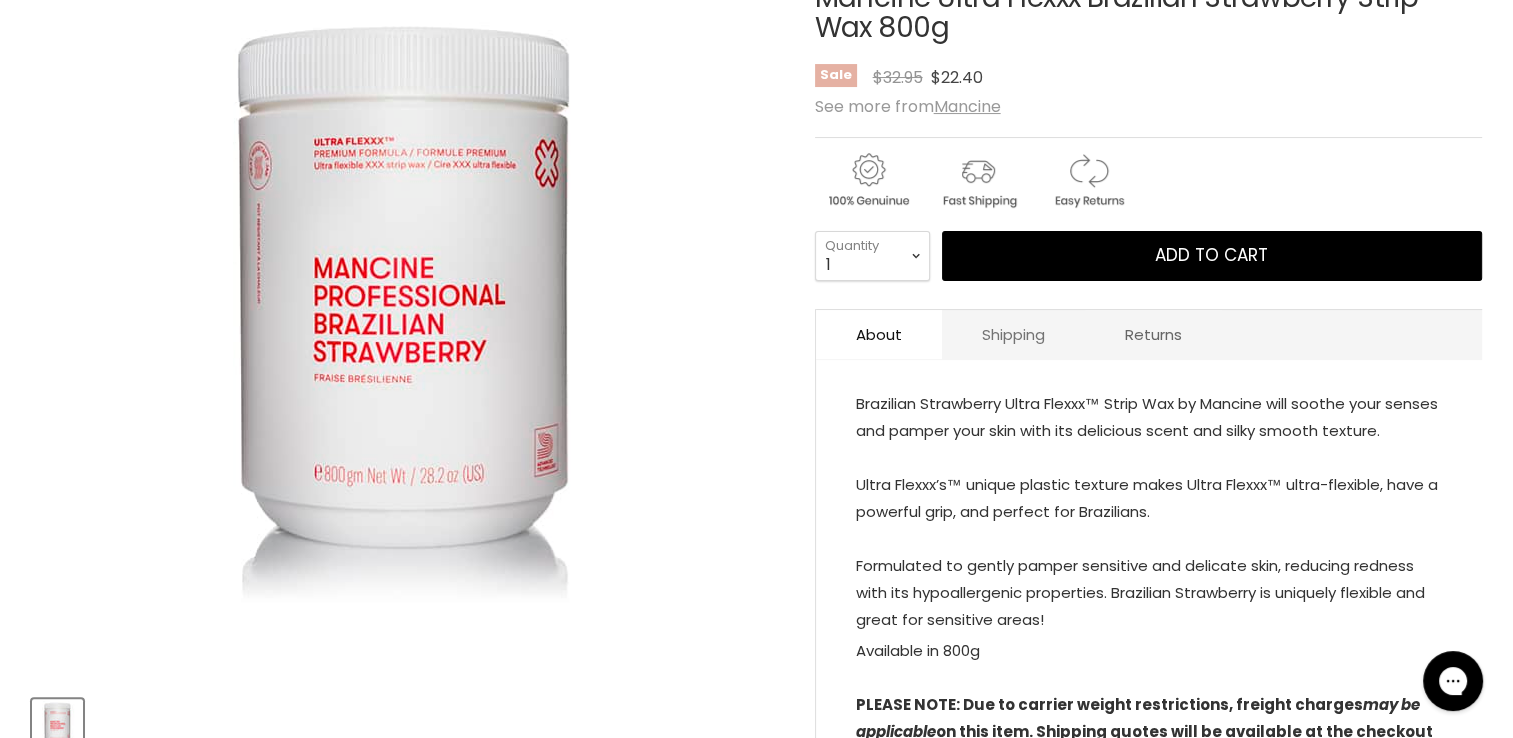 scroll, scrollTop: 300, scrollLeft: 0, axis: vertical 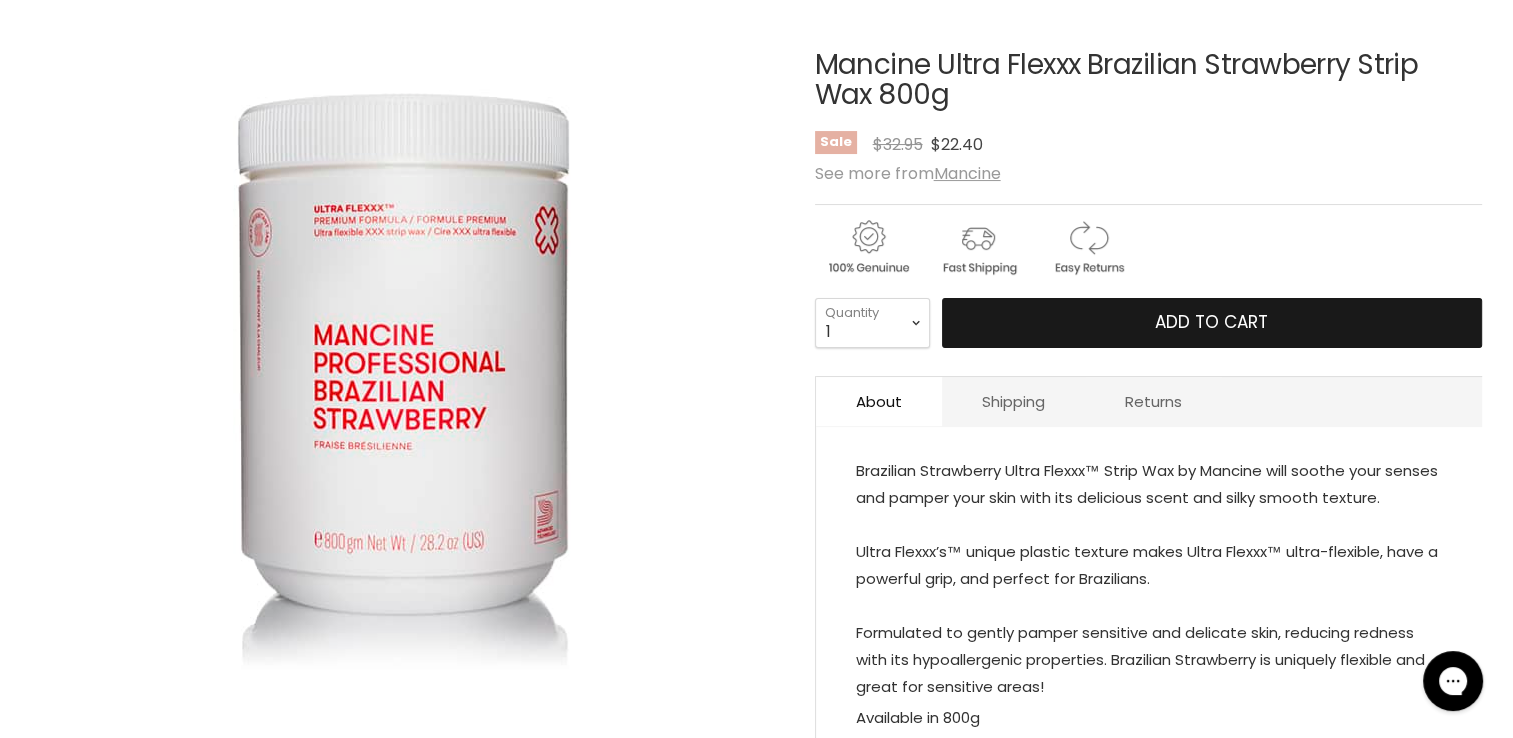 click on "Add to cart" at bounding box center [1212, 323] 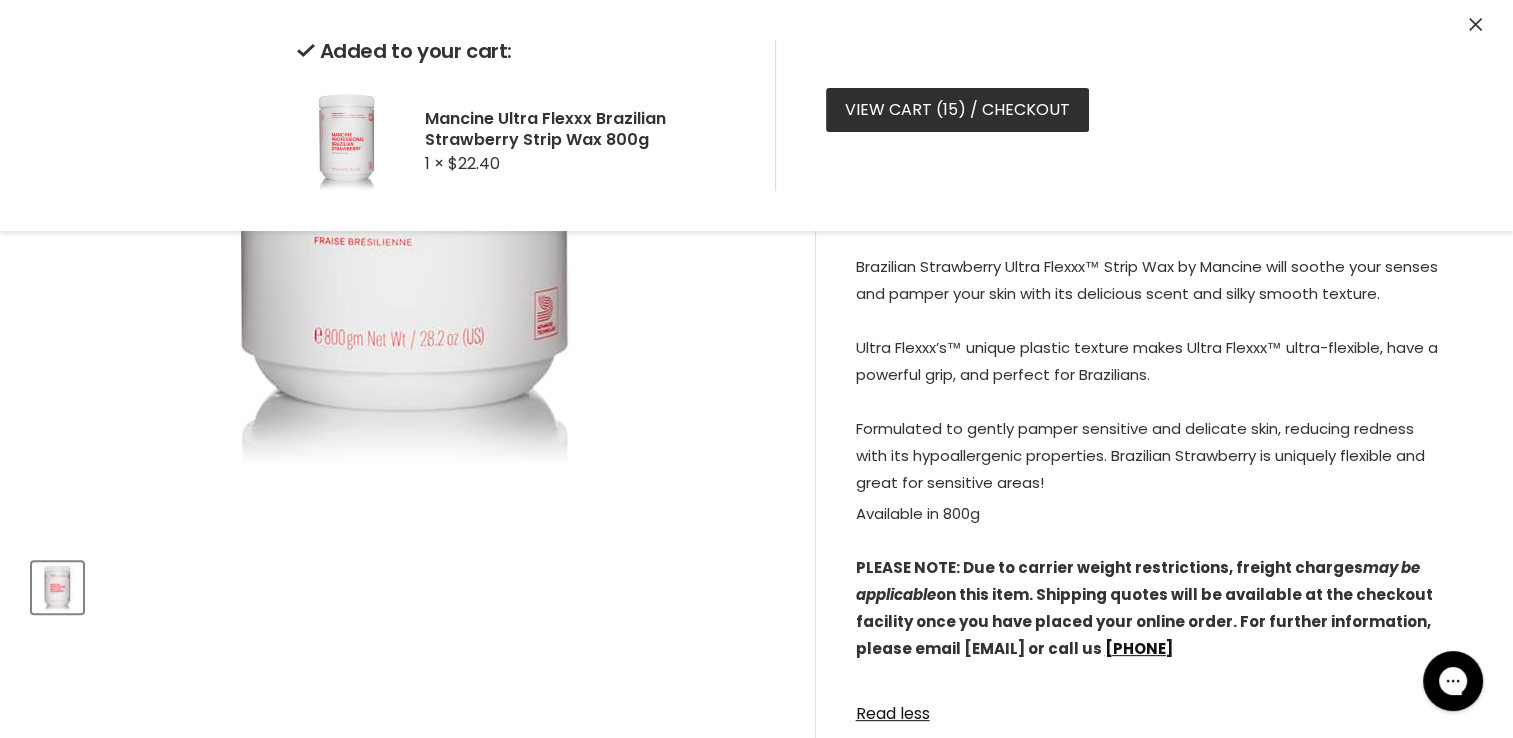 scroll, scrollTop: 500, scrollLeft: 0, axis: vertical 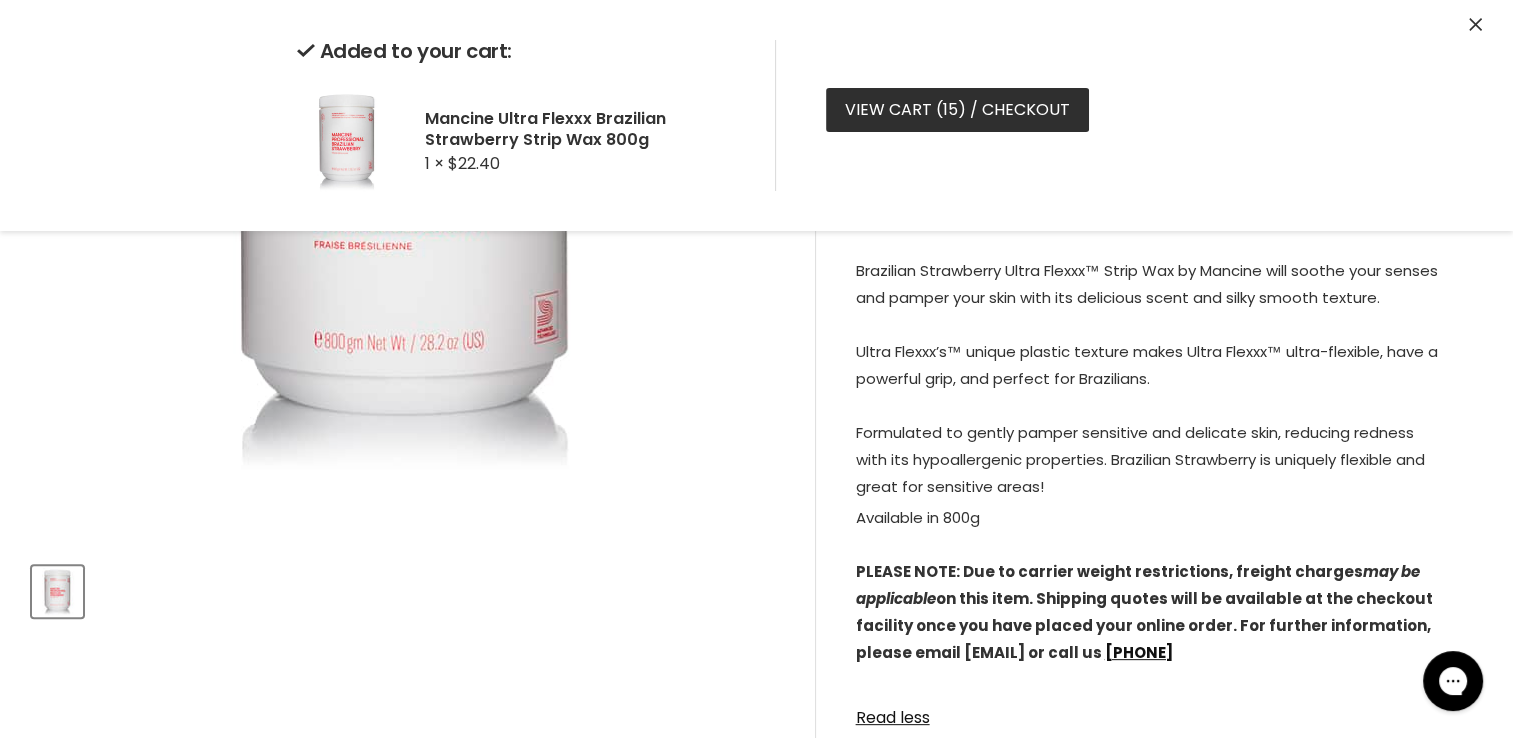 click on "View cart ( 15 )  /  Checkout" at bounding box center [957, 110] 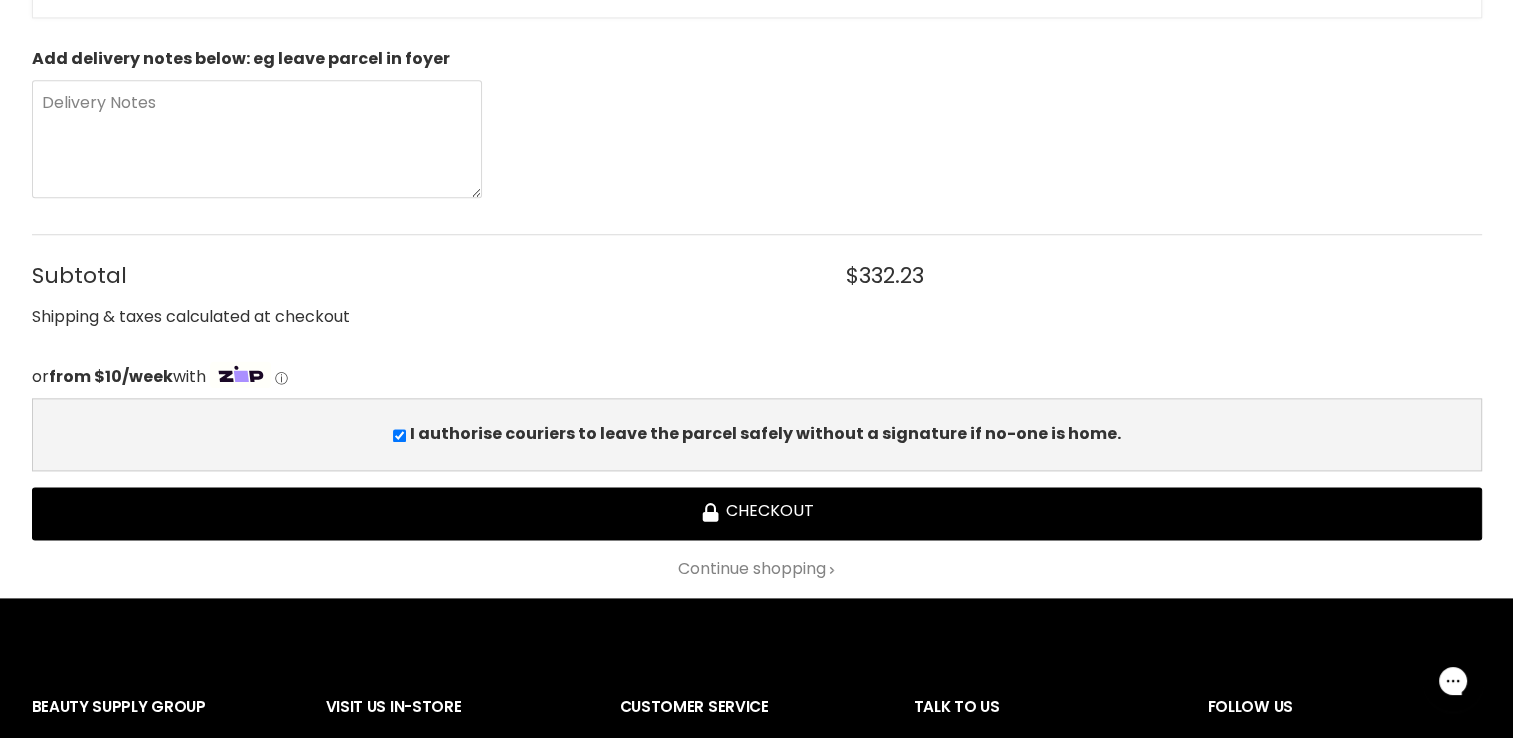 scroll, scrollTop: 2500, scrollLeft: 0, axis: vertical 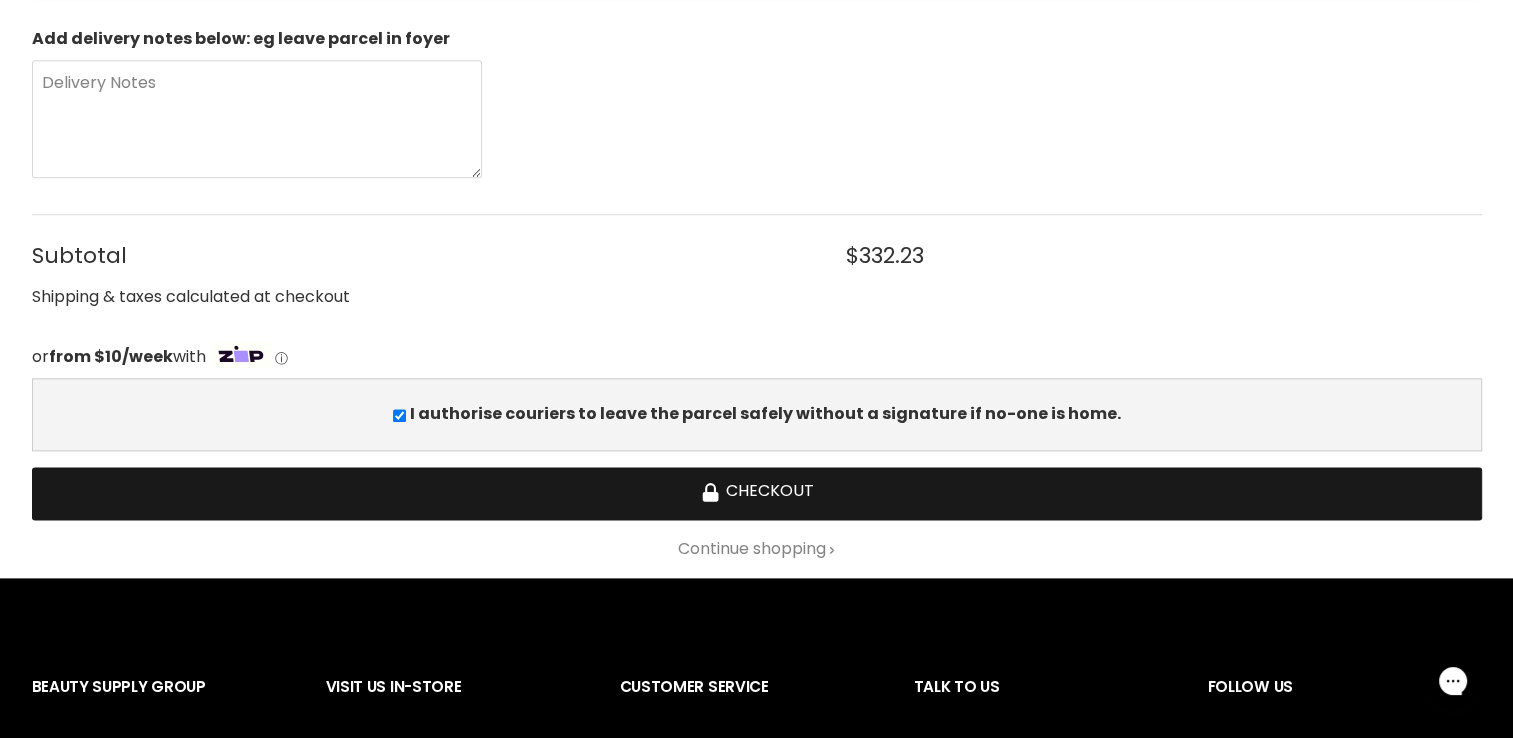 click on "Checkout" at bounding box center (757, 493) 